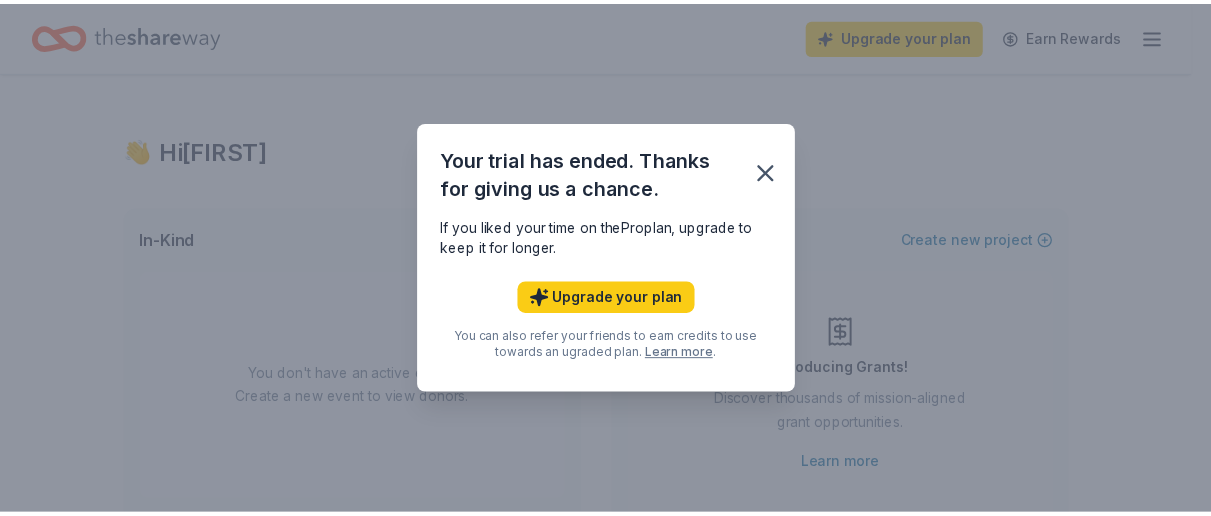 scroll, scrollTop: 0, scrollLeft: 0, axis: both 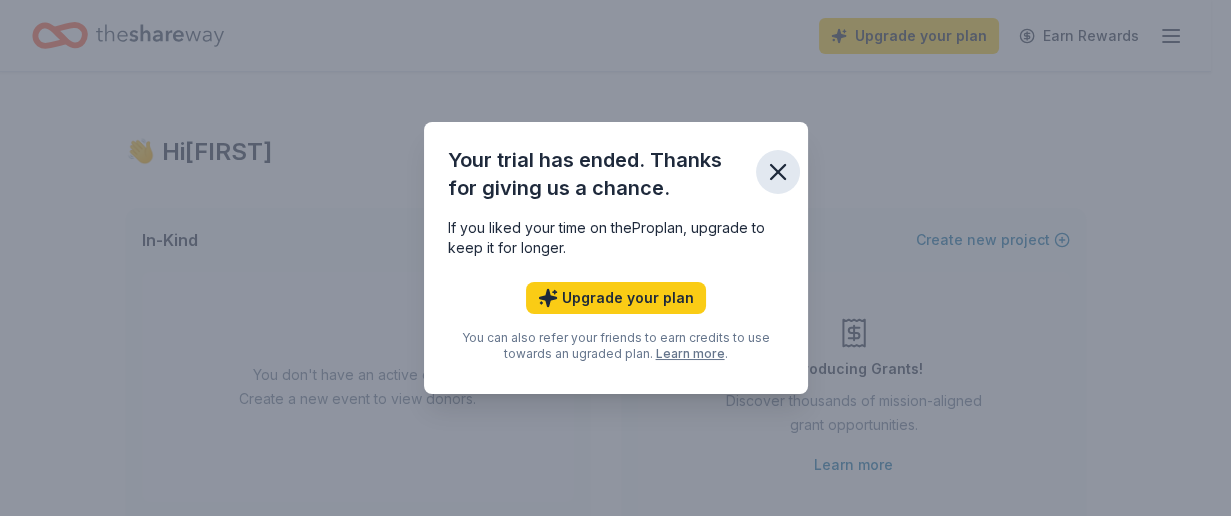 click 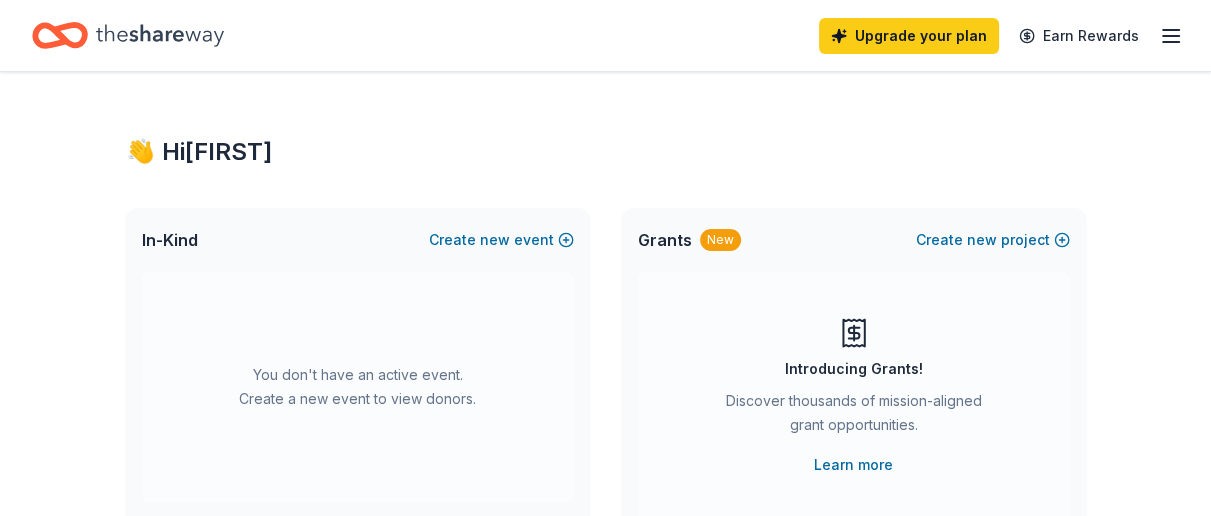 click 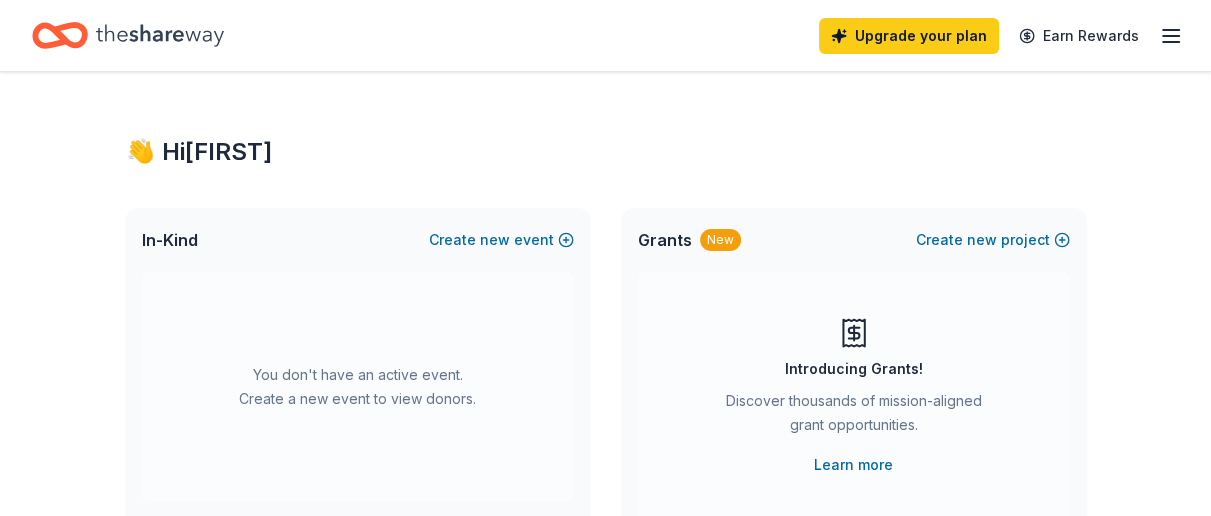 click 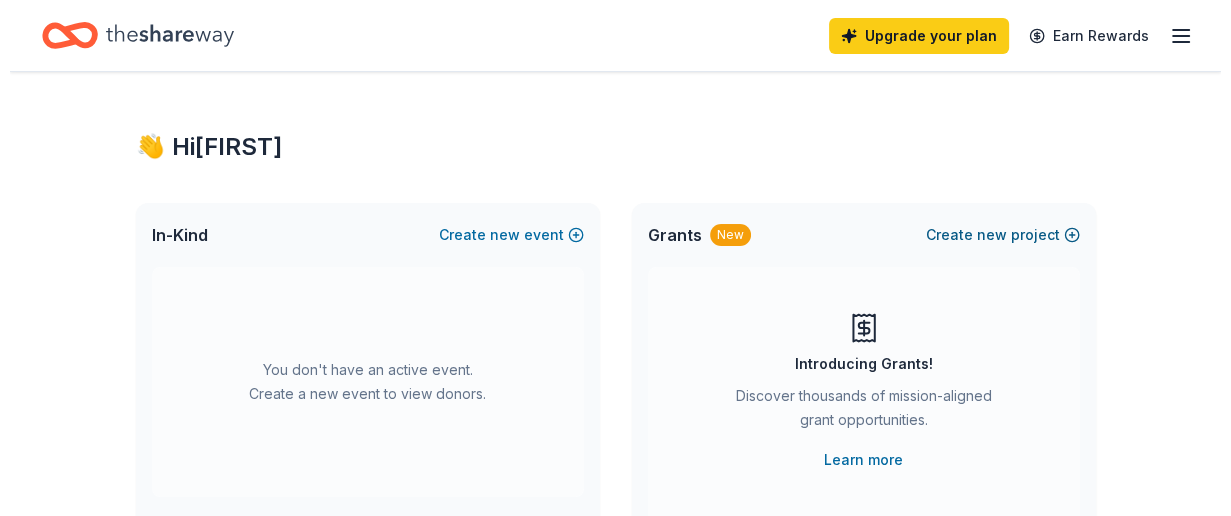 scroll, scrollTop: 0, scrollLeft: 0, axis: both 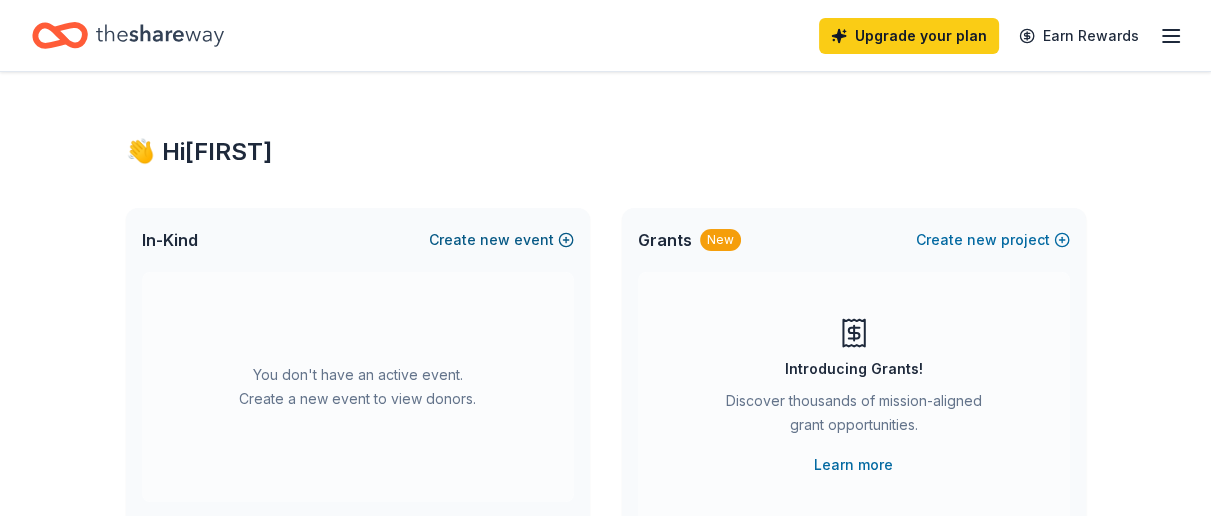 click on "Create  new  event" at bounding box center (501, 240) 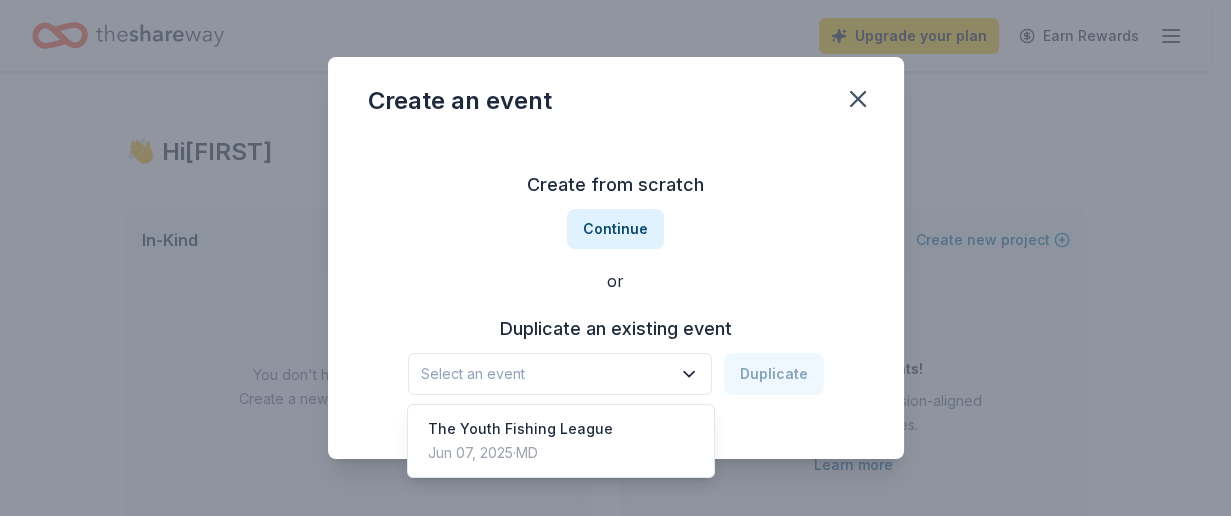 click on "Select an event" at bounding box center [560, 374] 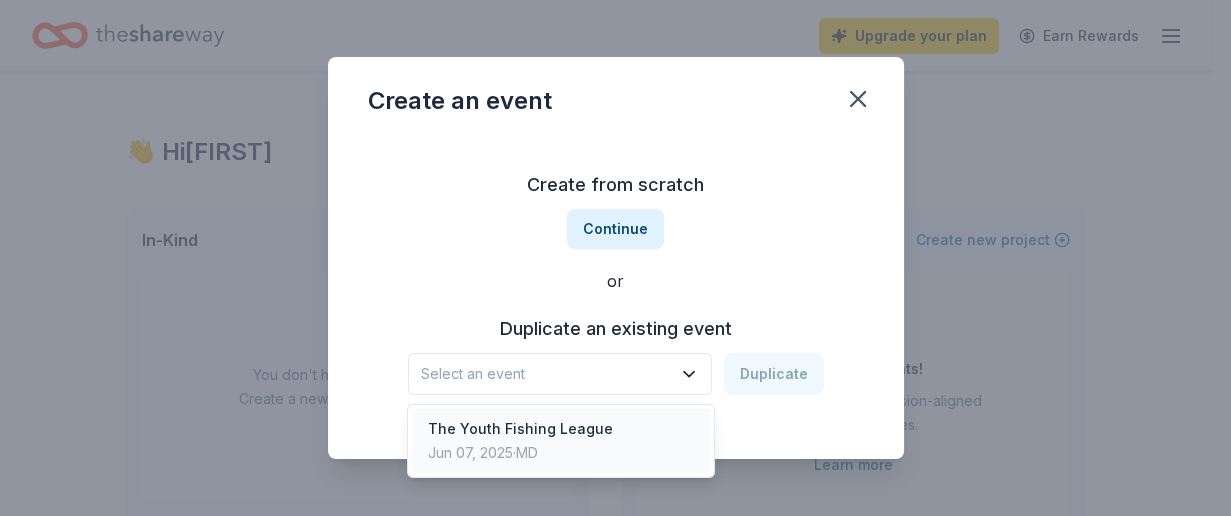 click on "Jun 07, 2025  ·  MD" at bounding box center (520, 453) 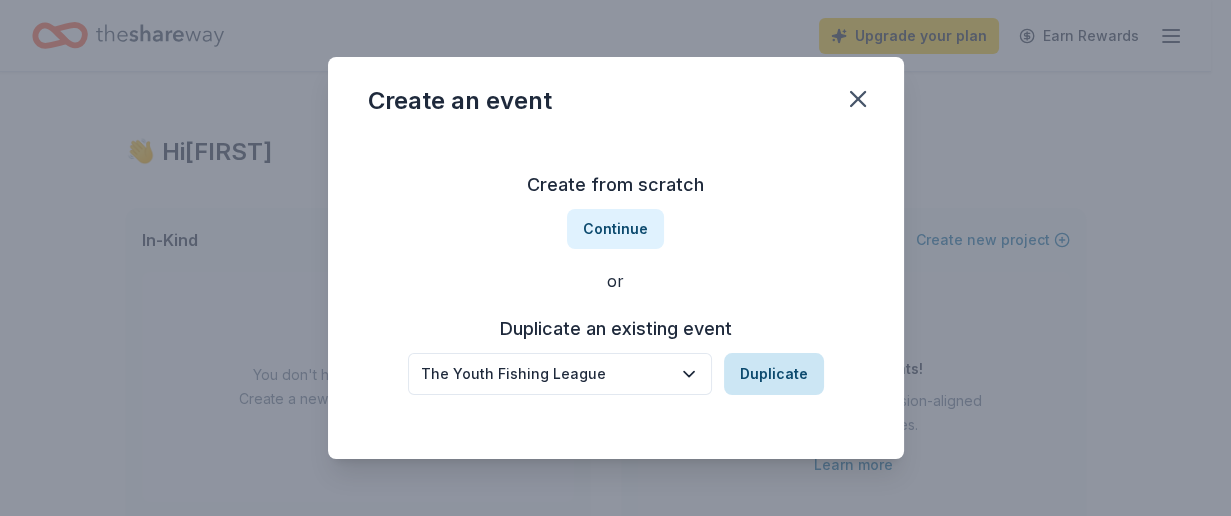 click on "Duplicate" at bounding box center [774, 374] 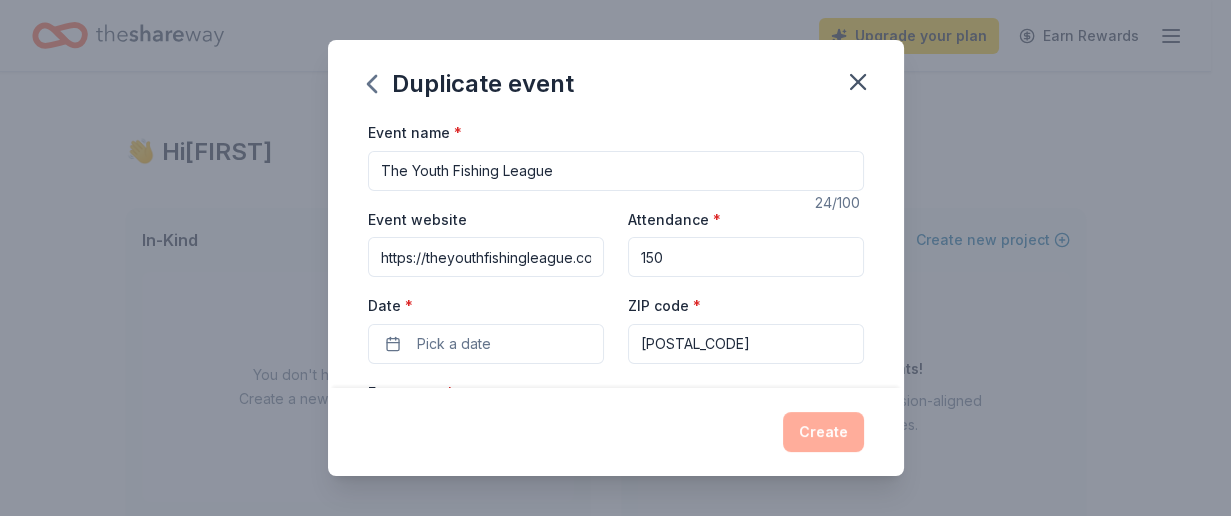 drag, startPoint x: 698, startPoint y: 259, endPoint x: 566, endPoint y: 244, distance: 132.84953 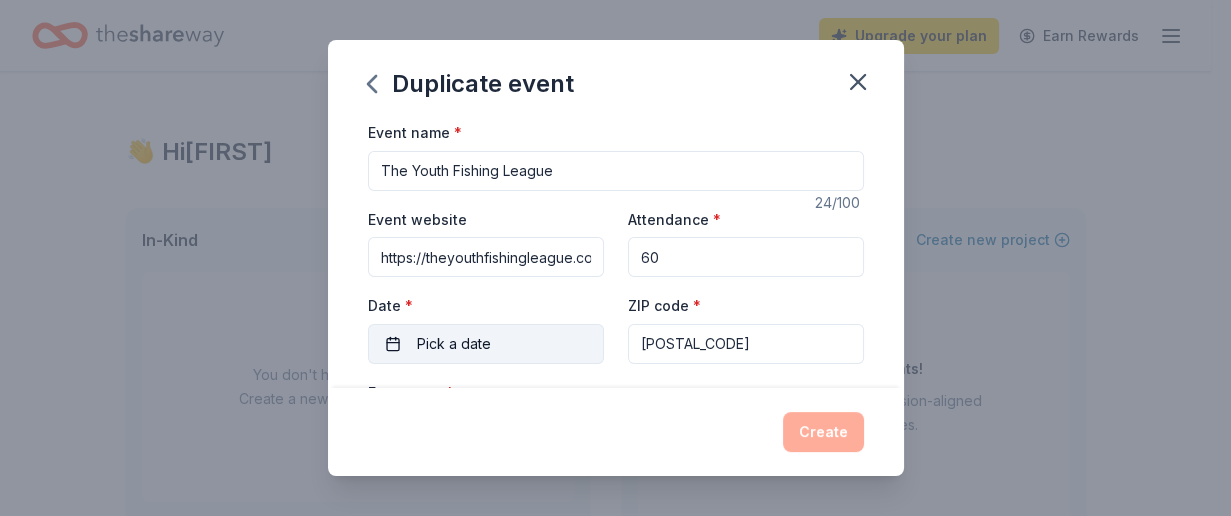 type on "60" 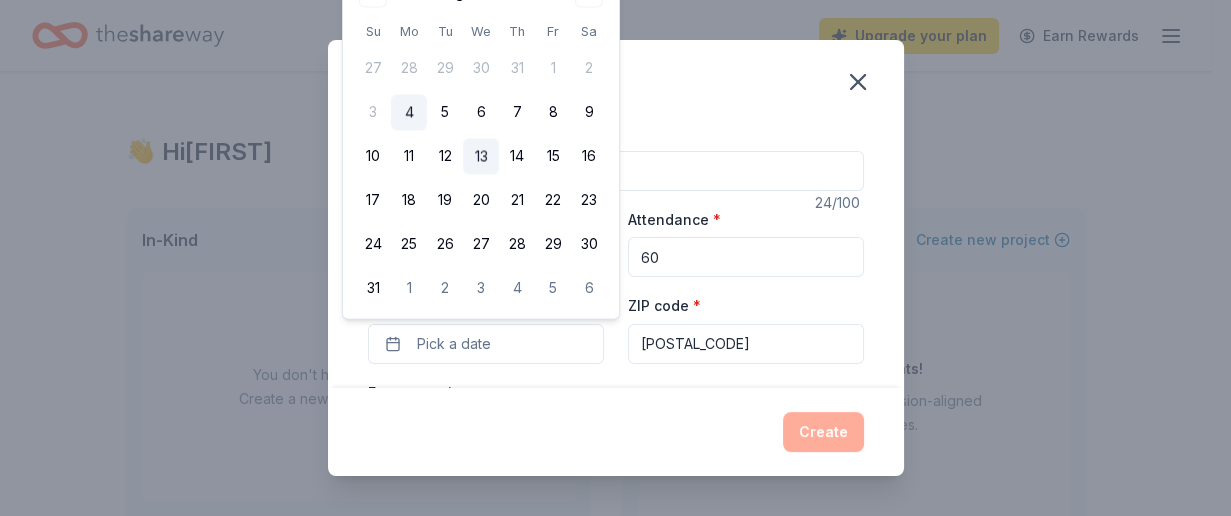click on "13" at bounding box center [481, 157] 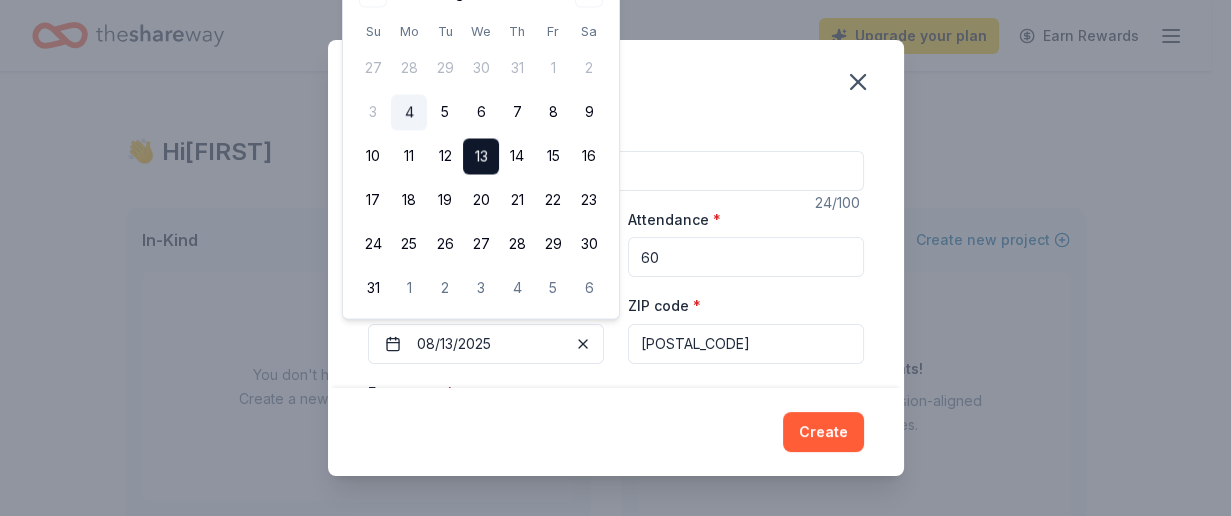 click on "Create" at bounding box center (616, 432) 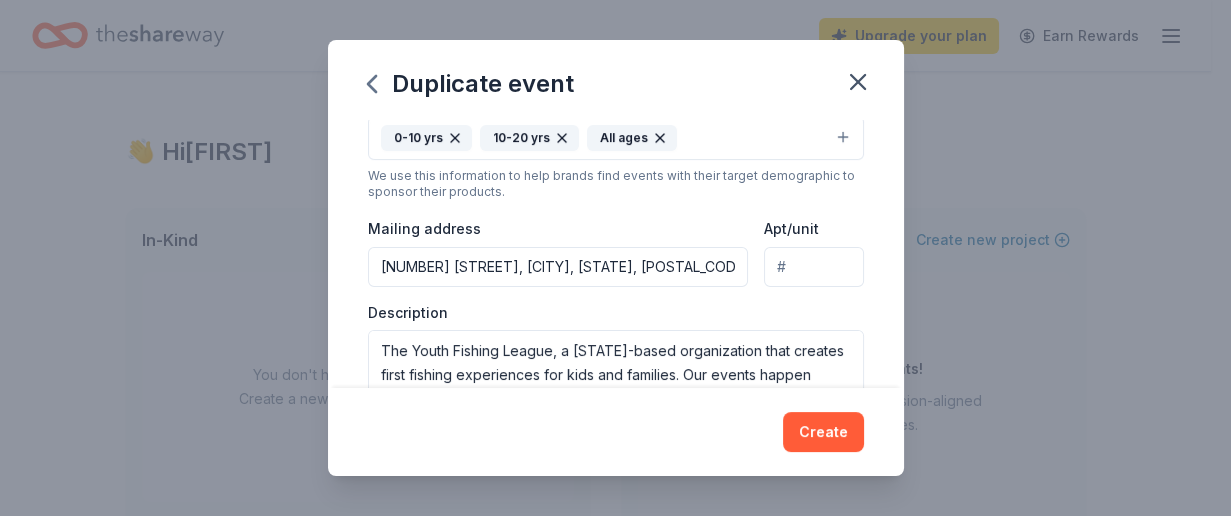 scroll, scrollTop: 400, scrollLeft: 0, axis: vertical 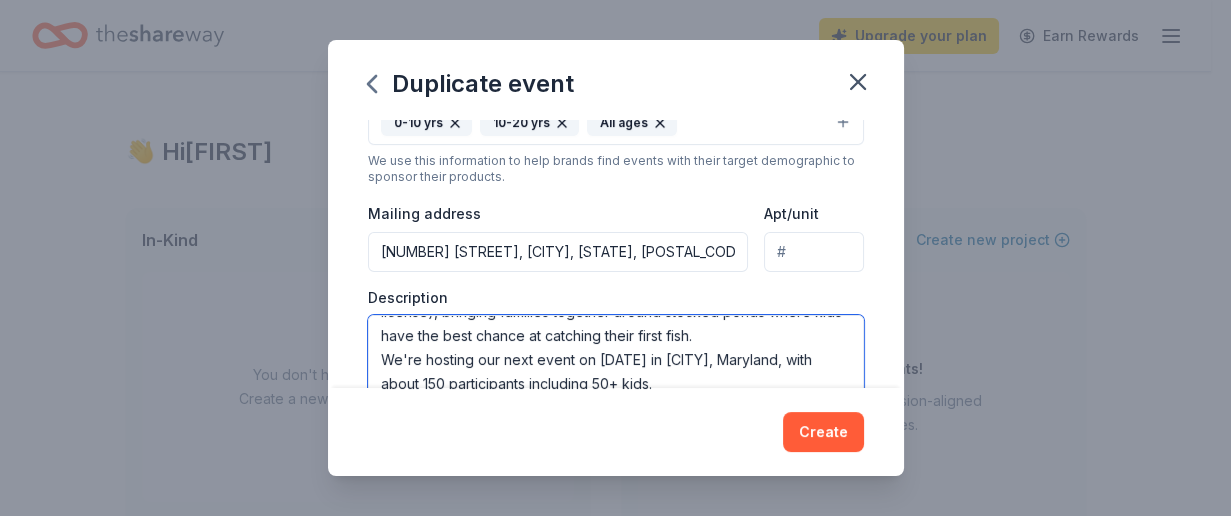 click on "The Youth Fishing League, a Maryland-based organization that creates first fishing experiences for kids and families. Our events happen during Maryland's Free Fishing Days (when anyone can fish without a license), bringing families together around stocked ponds where kids have the best chance at catching their first fish.
We're hosting our next event on June 7th in Upper Marlboro, Maryland, with about 150 participants including 50+ kids." at bounding box center [616, 360] 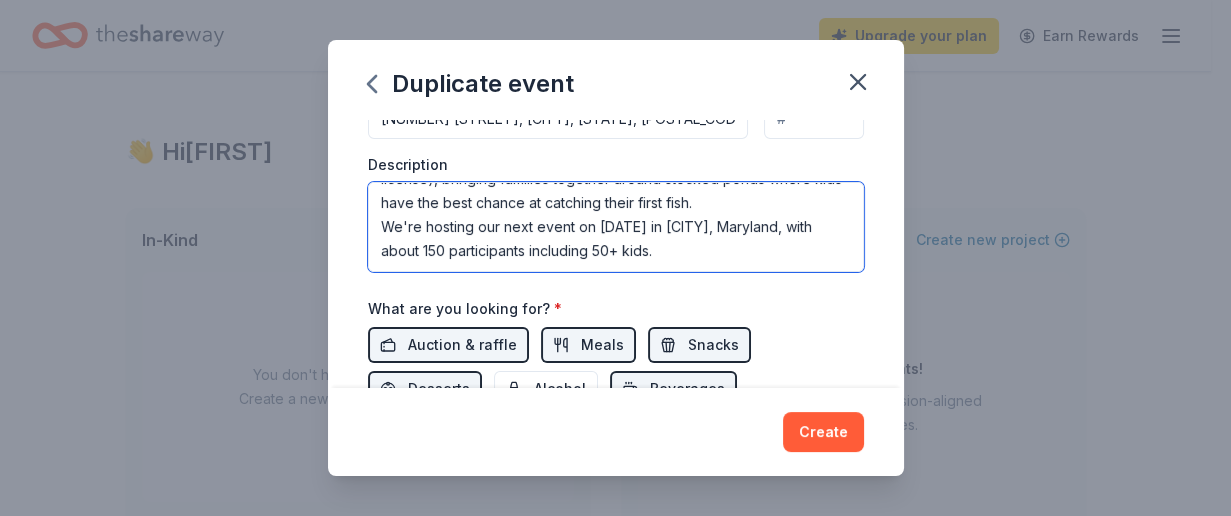 click on "The Youth Fishing League, a Maryland-based organization that creates first fishing experiences for kids and families. Our events happen during Maryland's Free Fishing Days (when anyone can fish without a license), bringing families together around stocked ponds where kids have the best chance at catching their first fish.
We're hosting our next event on June 7th in Upper Marlboro, Maryland, with about 150 participants including 50+ kids." at bounding box center [616, 227] 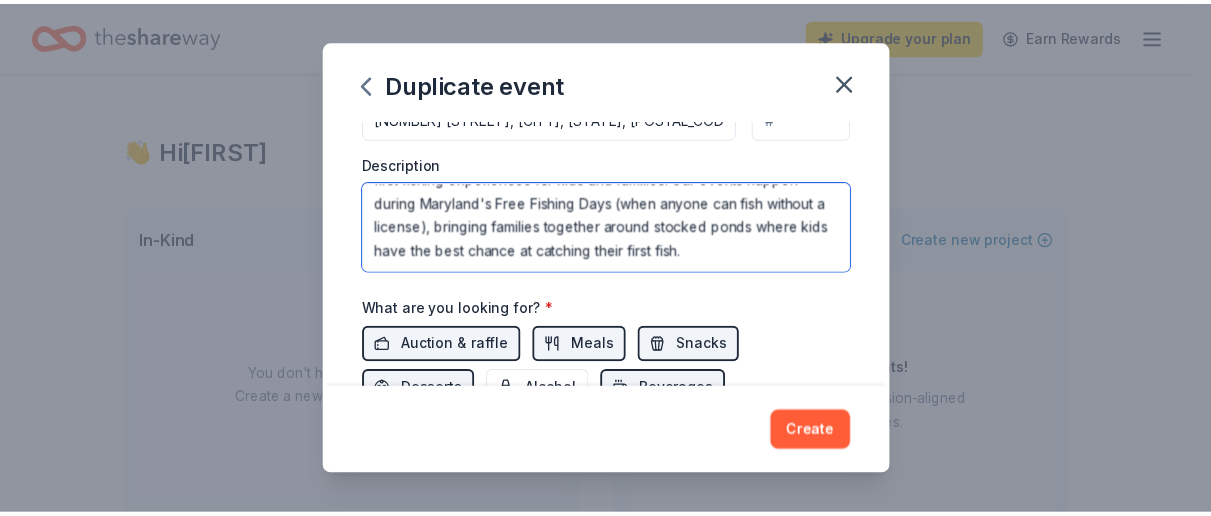 scroll, scrollTop: 96, scrollLeft: 0, axis: vertical 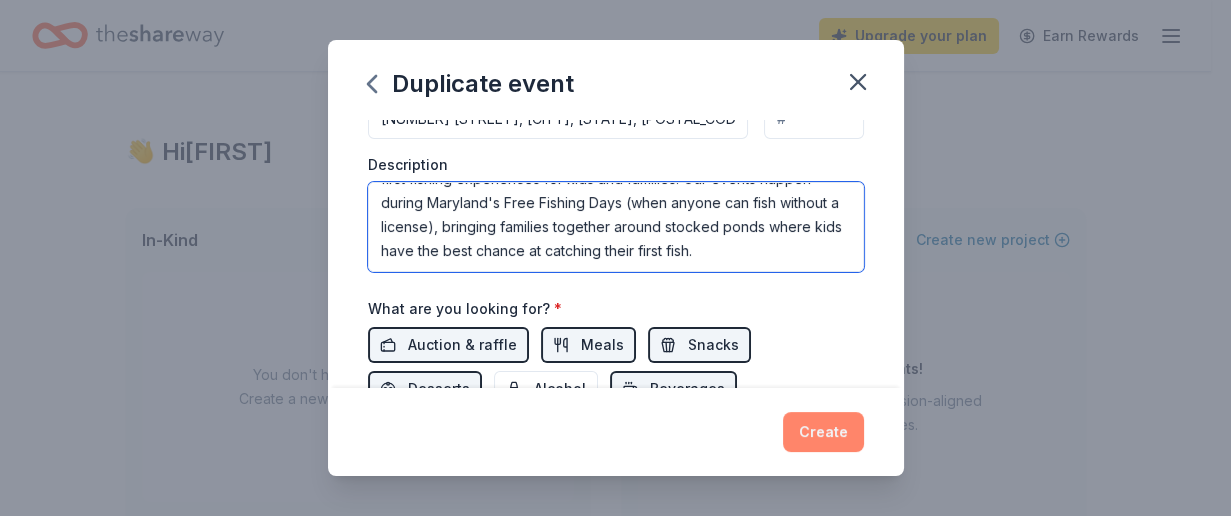 type on "The Youth Fishing League, a Maryland-based organization that creates first fishing experiences for kids and families. Our events happen during Maryland's Free Fishing Days (when anyone can fish without a license), bringing families together around stocked ponds where kids have the best chance at catching their first fish." 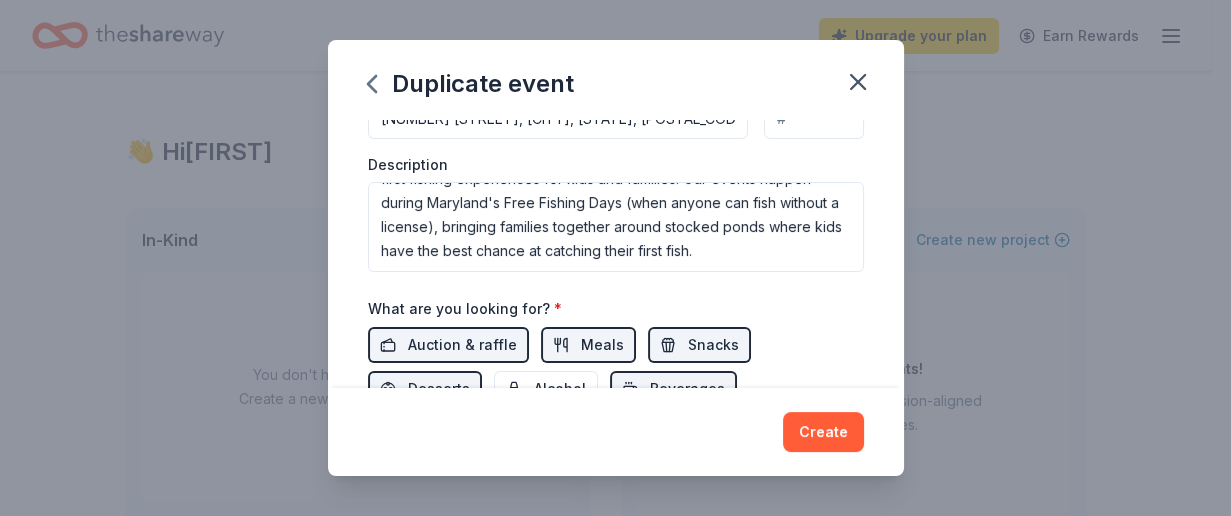 click on "Create" at bounding box center [823, 432] 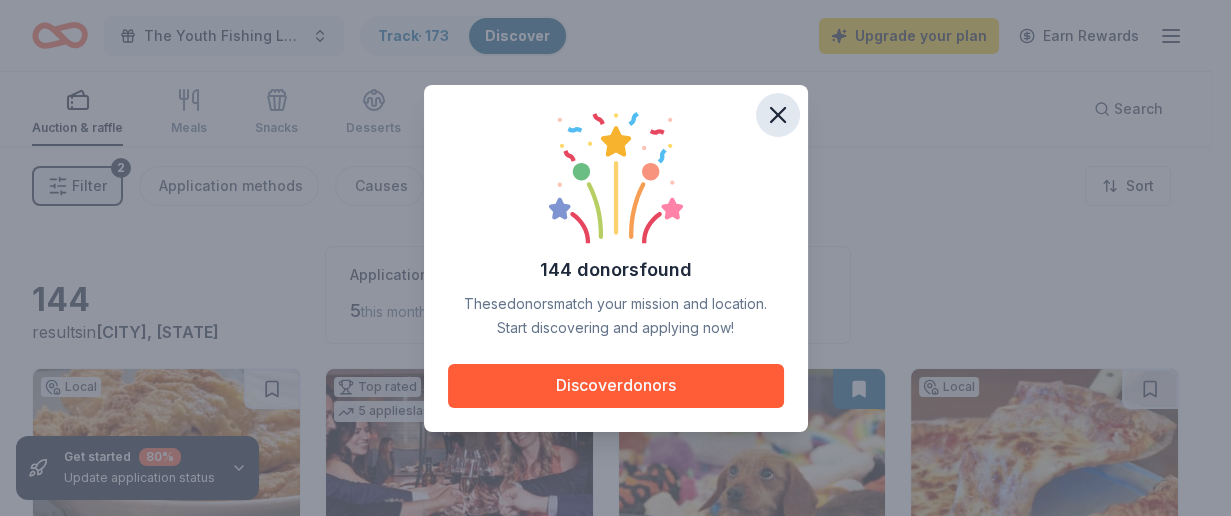 click 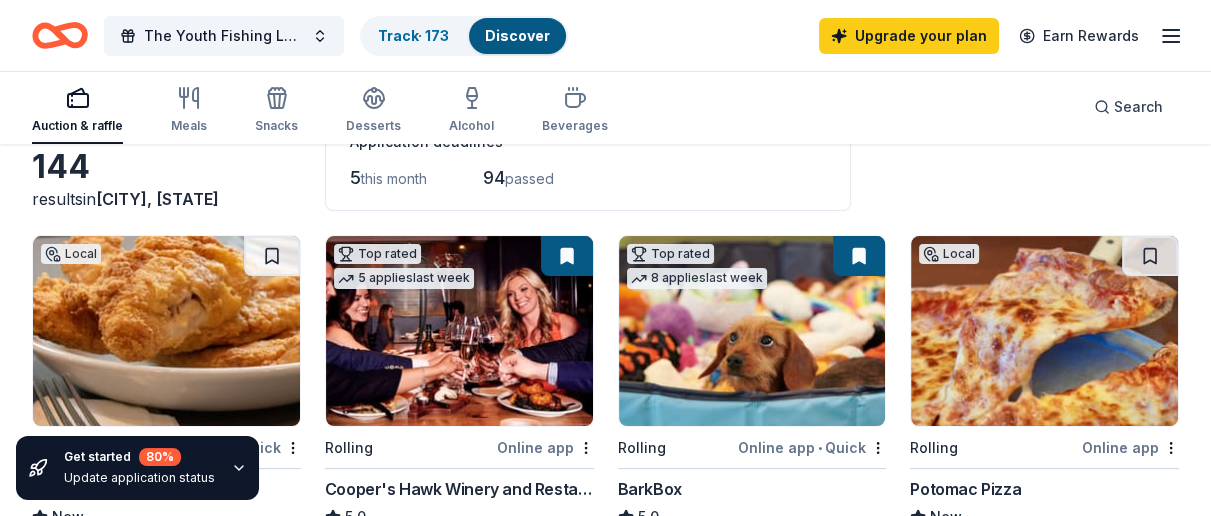 scroll, scrollTop: 133, scrollLeft: 0, axis: vertical 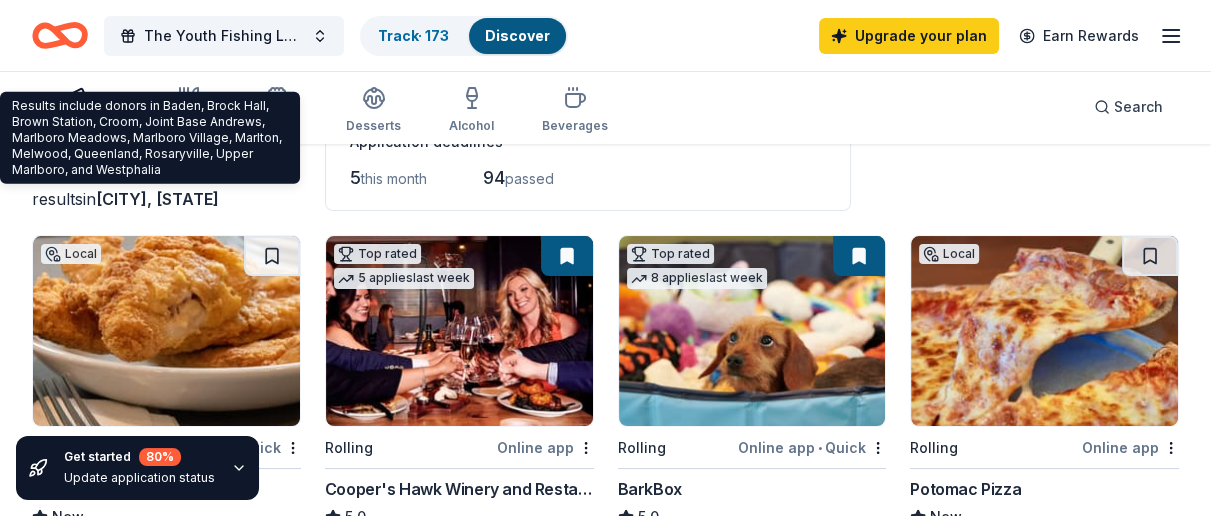 click on "Baden, MD" at bounding box center [157, 199] 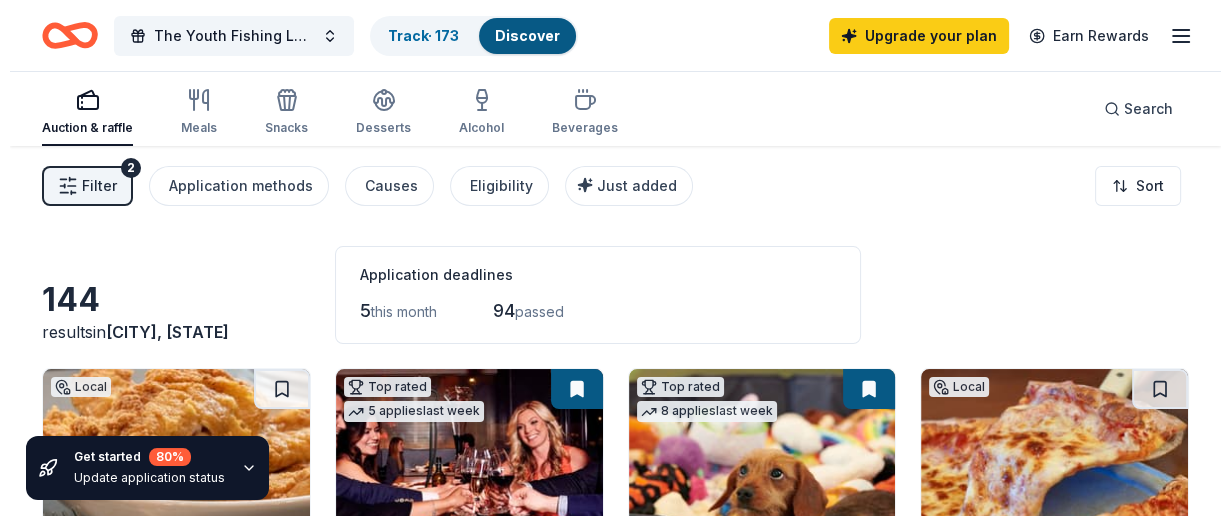 scroll, scrollTop: 0, scrollLeft: 0, axis: both 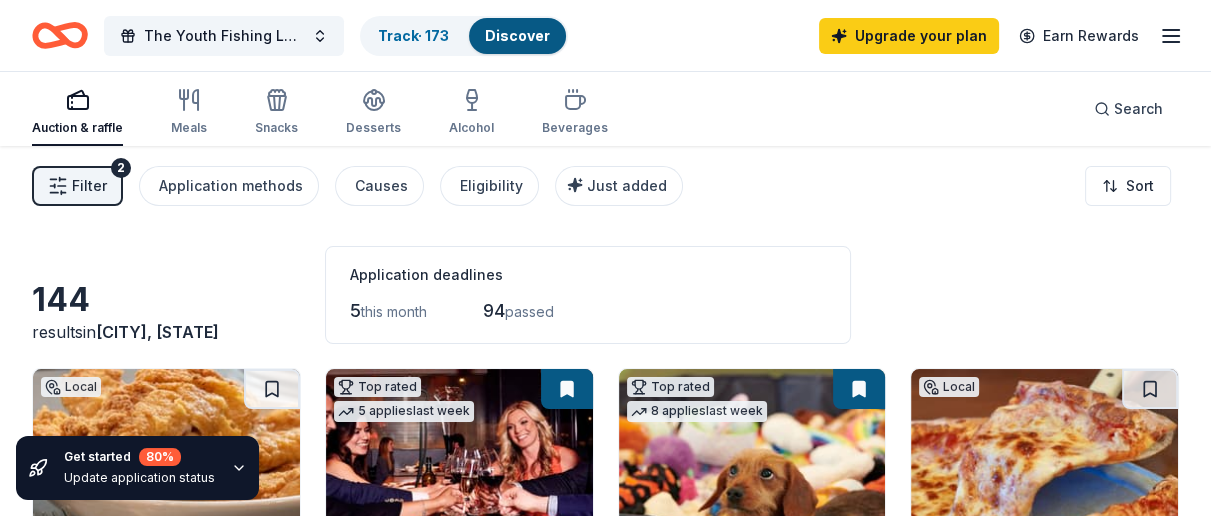 click on "Filter" at bounding box center [89, 186] 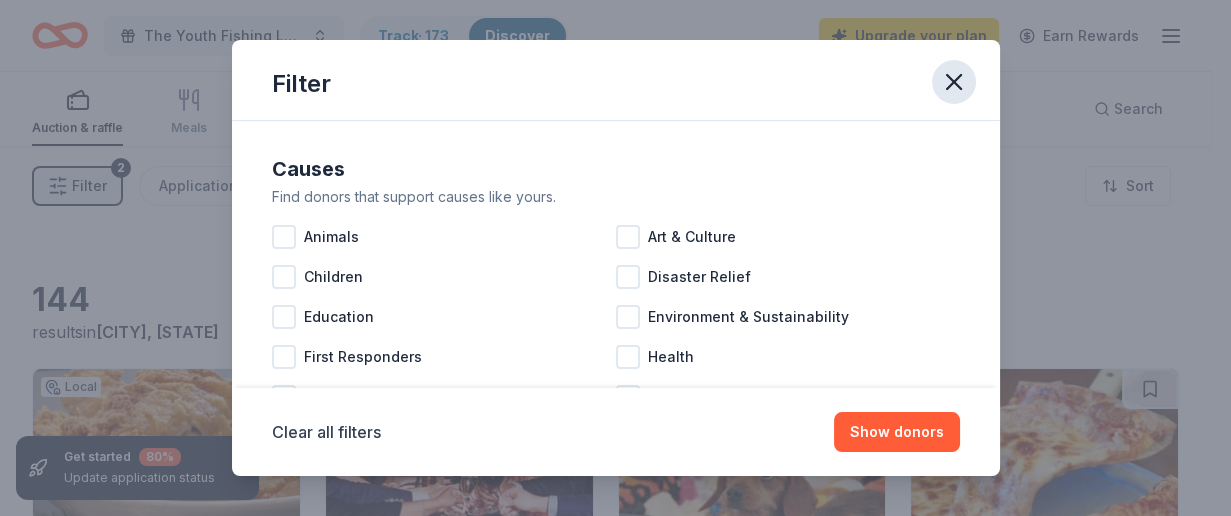 click 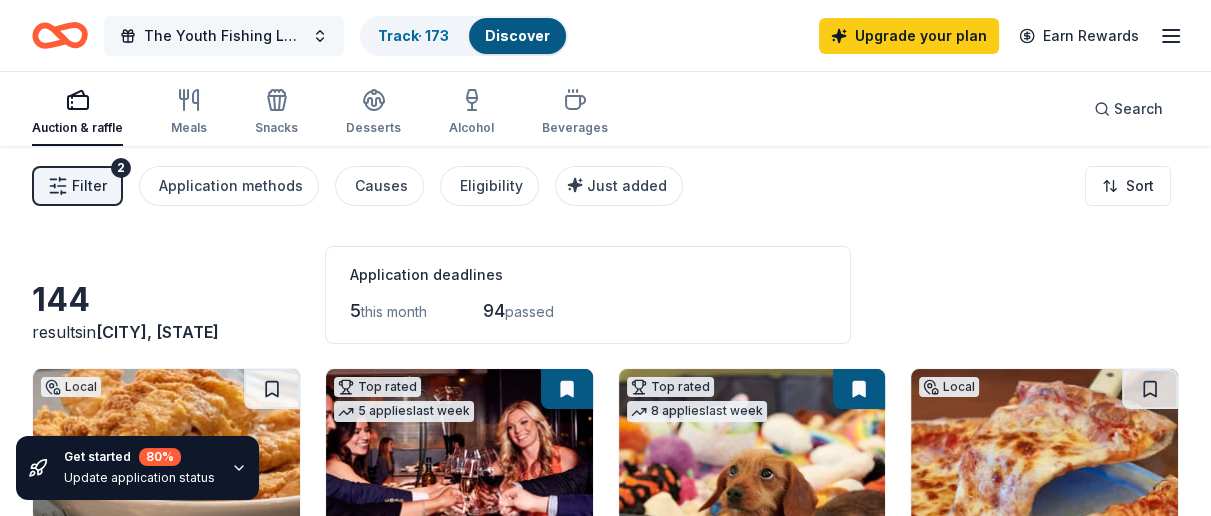 click on "The Youth Fishing League" at bounding box center [224, 36] 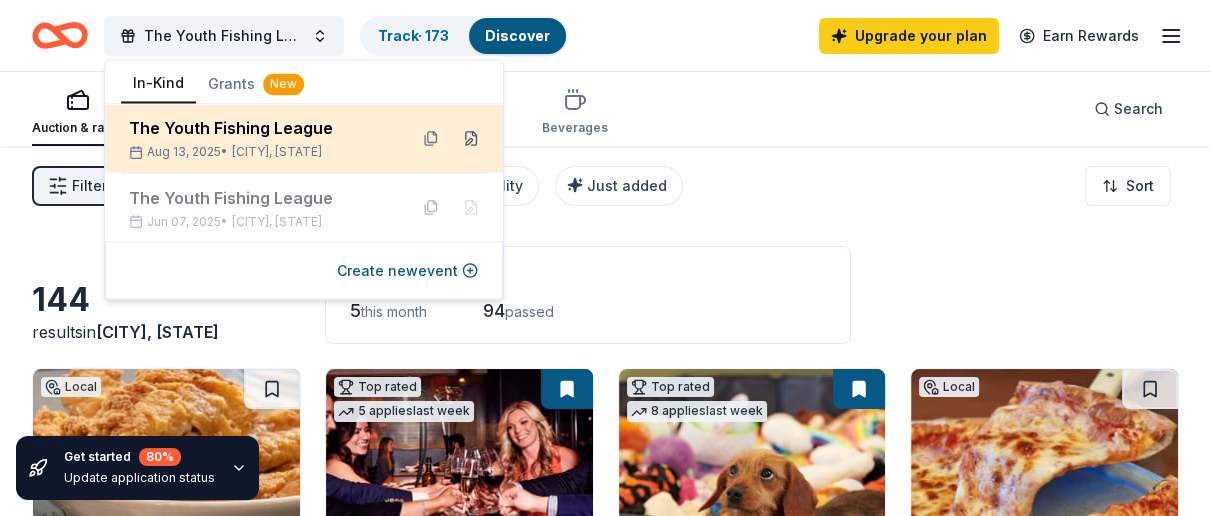 click at bounding box center (471, 138) 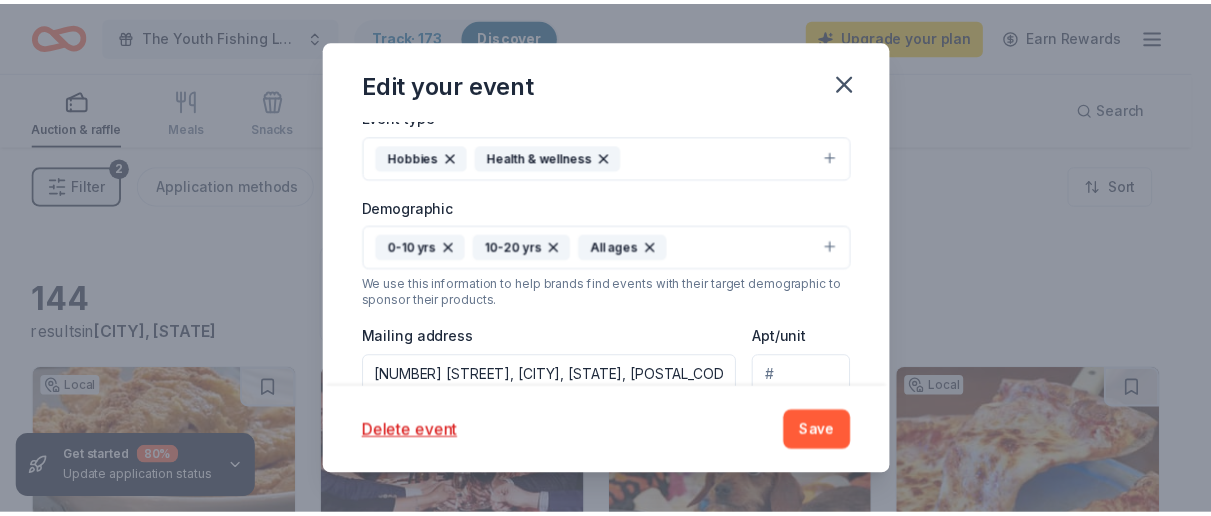 scroll, scrollTop: 266, scrollLeft: 0, axis: vertical 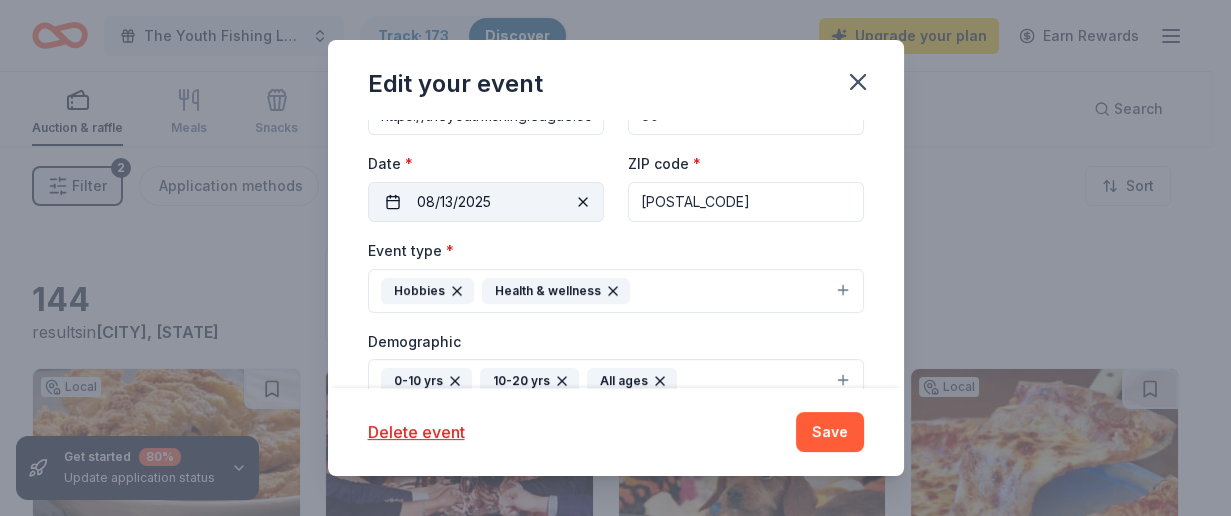 drag, startPoint x: 711, startPoint y: 208, endPoint x: 542, endPoint y: 188, distance: 170.17932 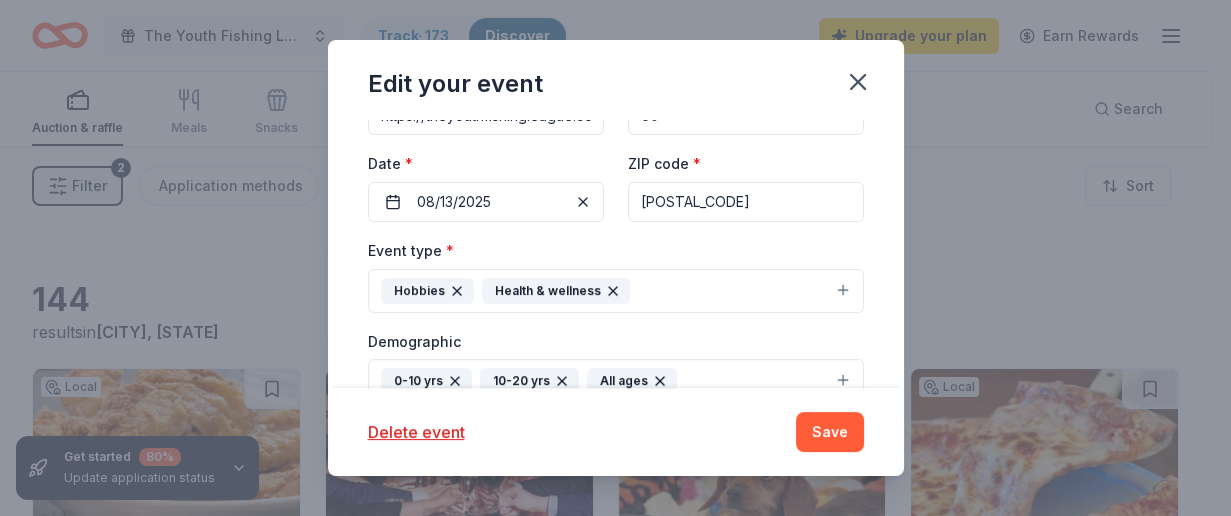 paste 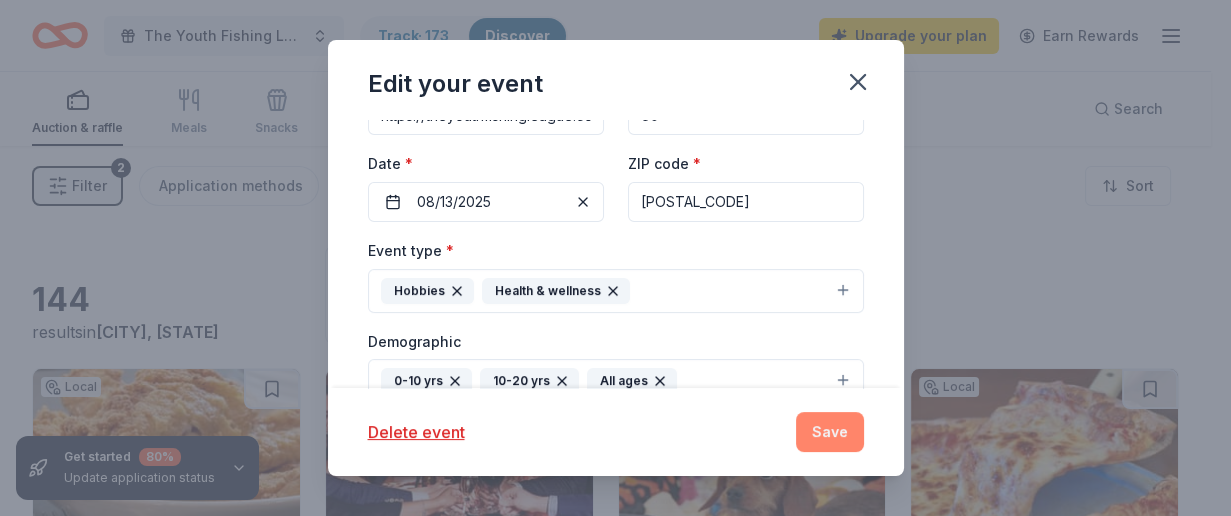 click on "Save" at bounding box center (830, 432) 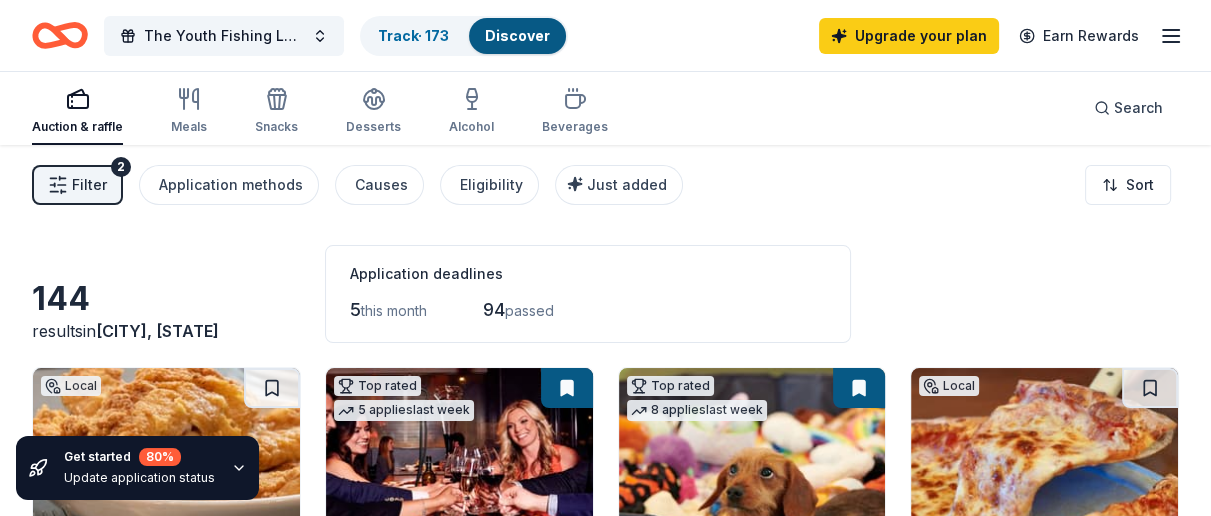 scroll, scrollTop: 0, scrollLeft: 0, axis: both 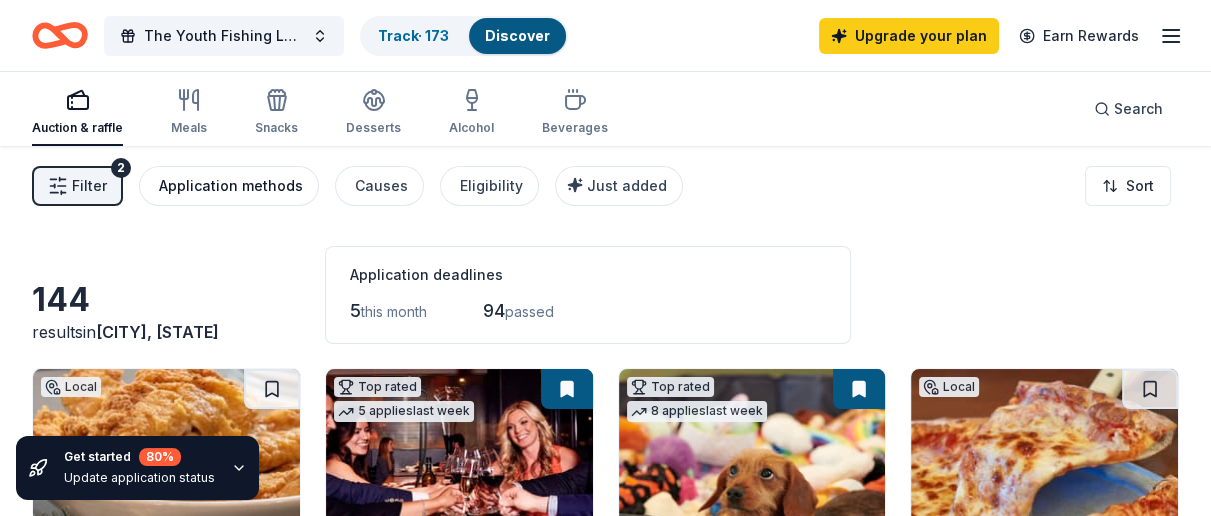 click on "Application methods" at bounding box center [231, 186] 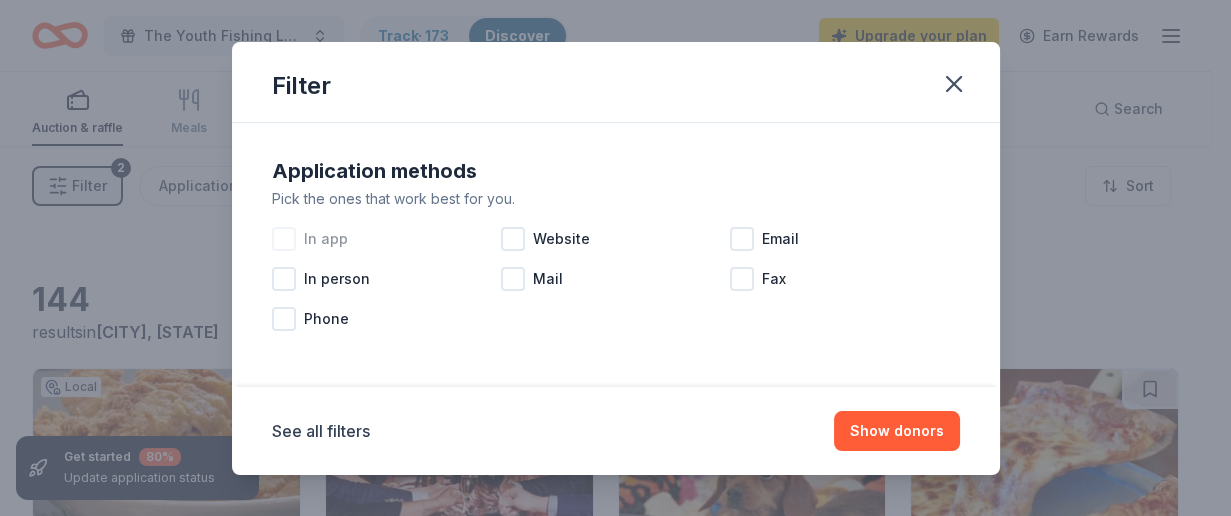 click at bounding box center [284, 239] 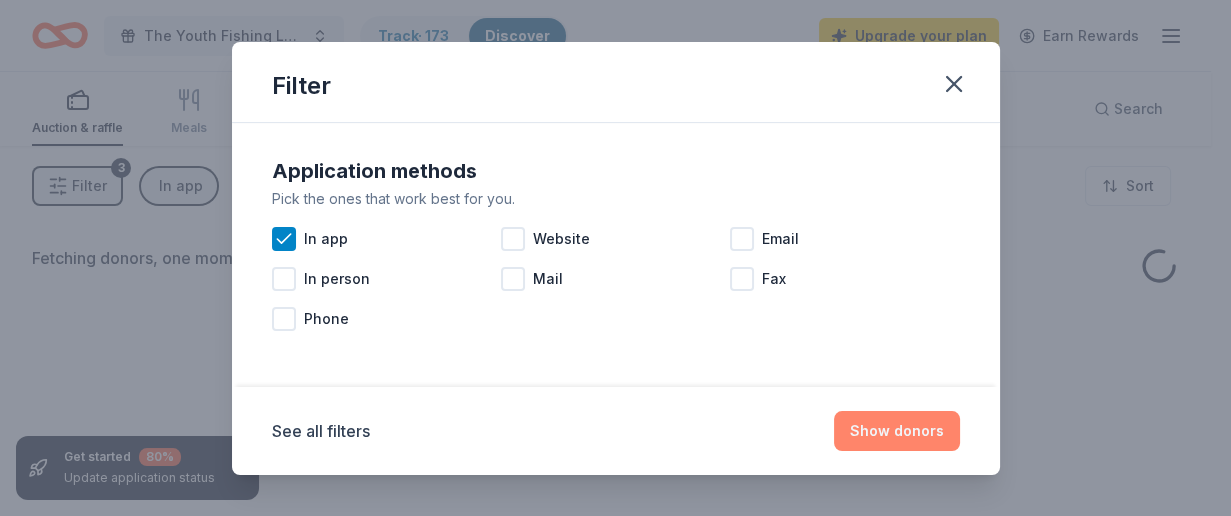 click on "Show    donors" at bounding box center (897, 431) 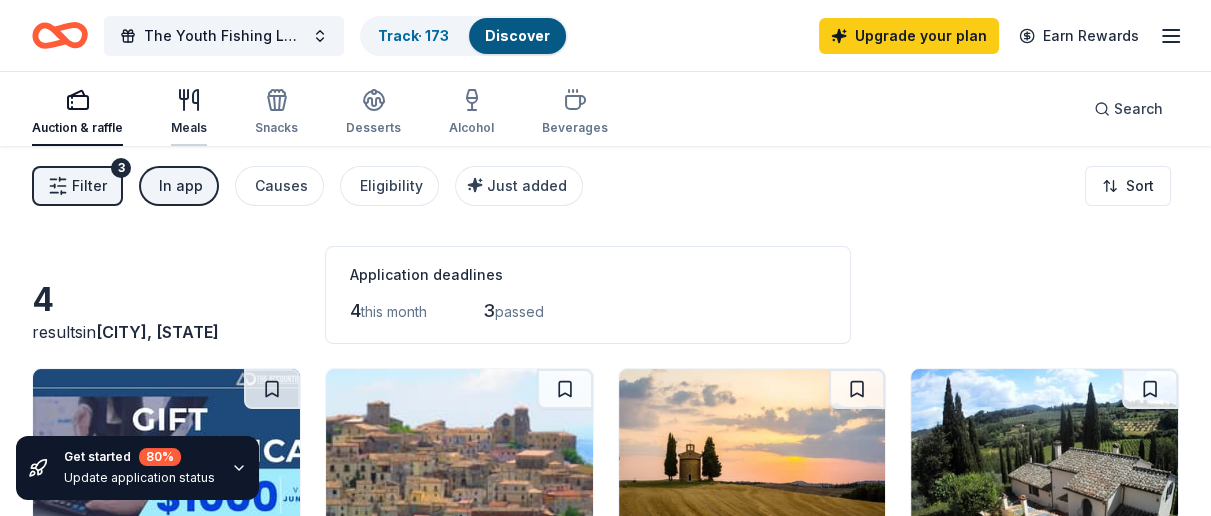scroll, scrollTop: 0, scrollLeft: 0, axis: both 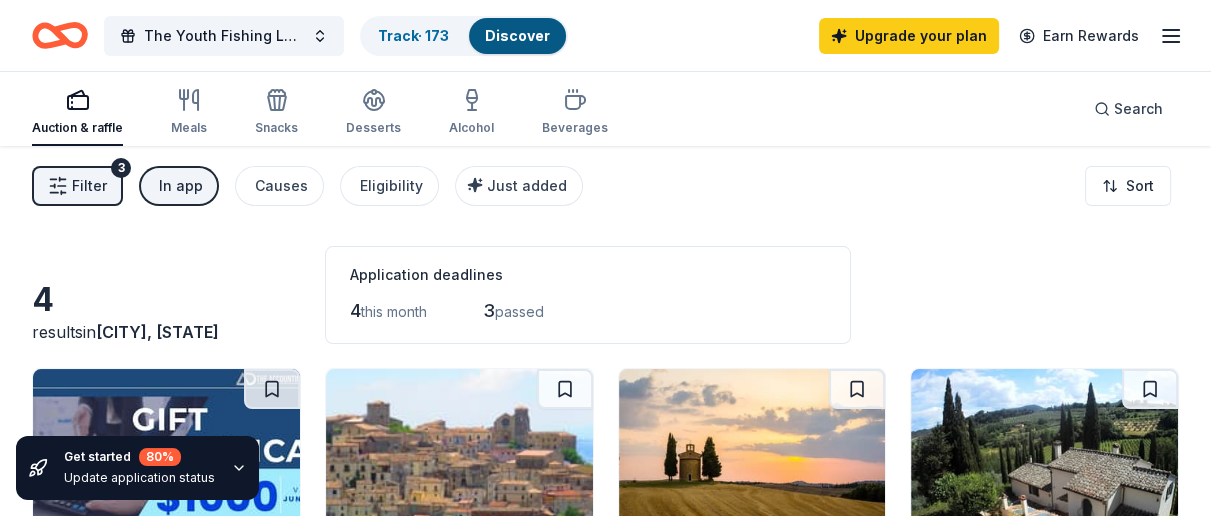 click on "Filter 3" at bounding box center [77, 186] 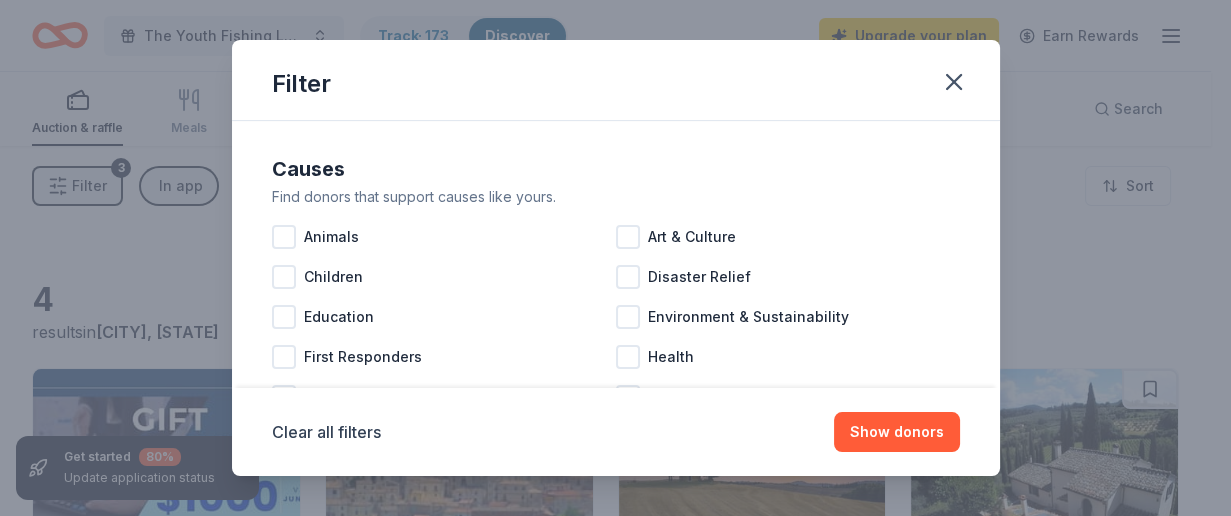 click on "Filter Causes Find donors that support causes like yours. Animals Art & Culture Children Disaster Relief Education Environment & Sustainability First Responders Health Military Poverty & Hunger Social Justice Wellness & Fitness Application methods Pick the ones that work best for you. In app Website Email In person Mail Fax Phone Eligibility Select any that describe you or your organization. Individuals Political Religious Sports Teams For profit Schools Lobbying & advocacy Just added Show donors that were added in the last two months.   Upgrade your plan to use this filter. Ships to you Show donors that can ship products to you. Virtual events Show lightweight products that are easy to mail to attendees. Hide Hide donors with paused donation programs. Hide donors whose deadlines have passed. Hide donors you've already saved or have applied to.   Upgrade your plan to use this filter. Clear all filters Show    donors" at bounding box center (615, 258) 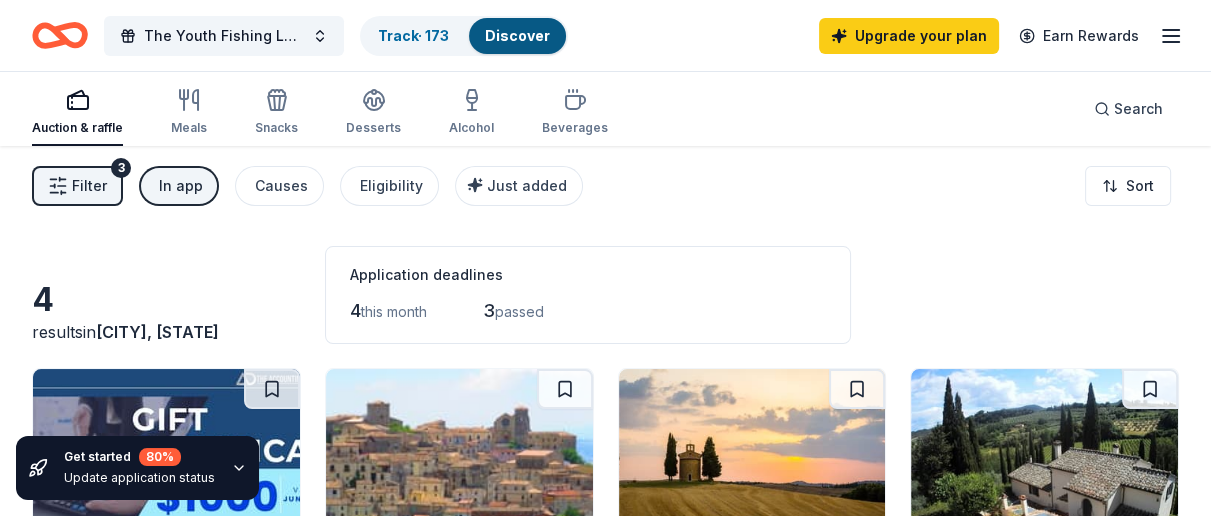 click on "In app" at bounding box center (181, 186) 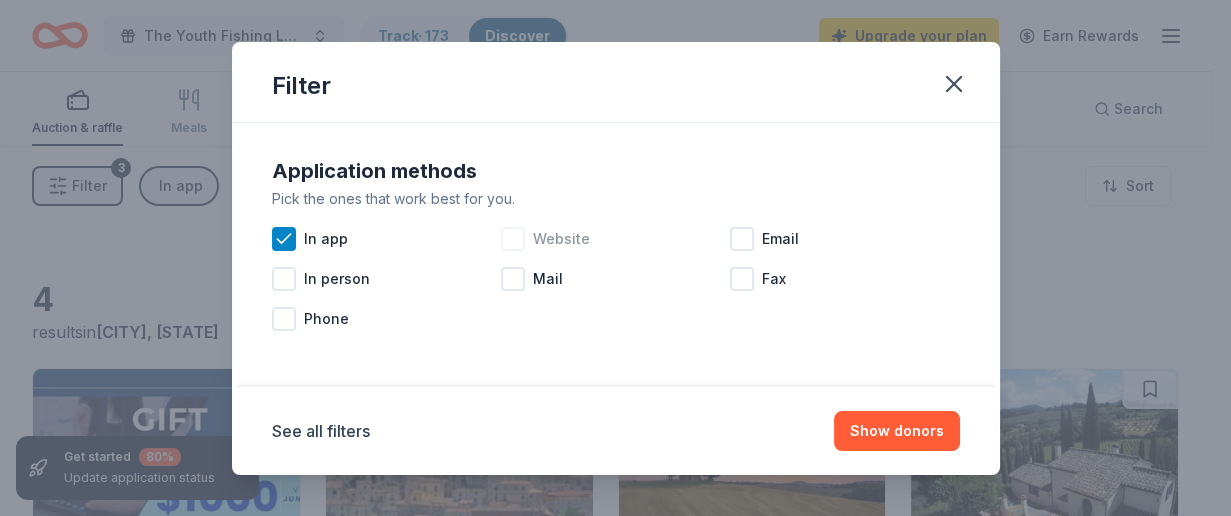 click at bounding box center (513, 239) 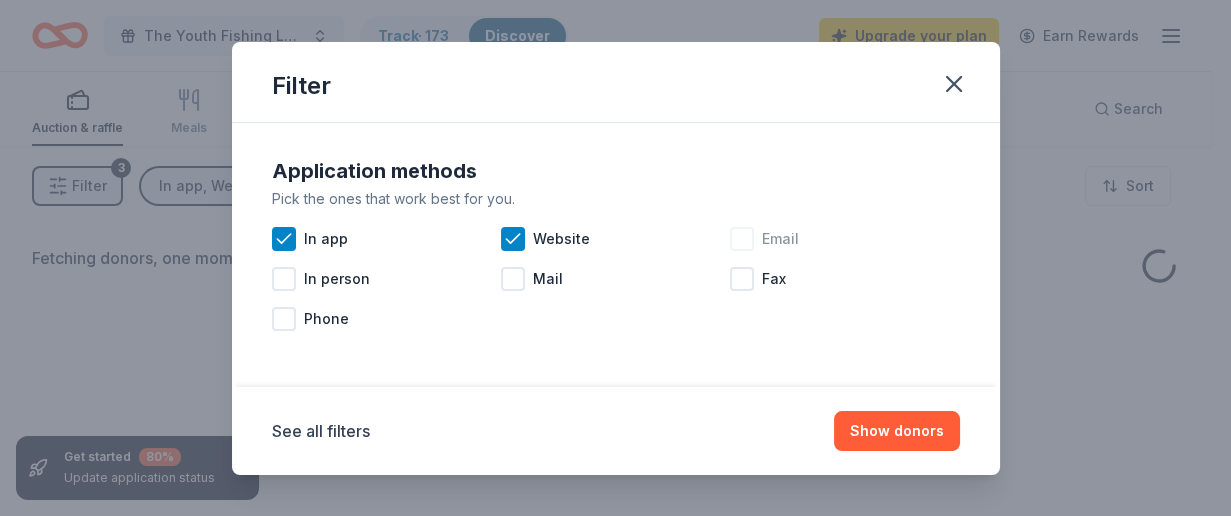 click at bounding box center (742, 239) 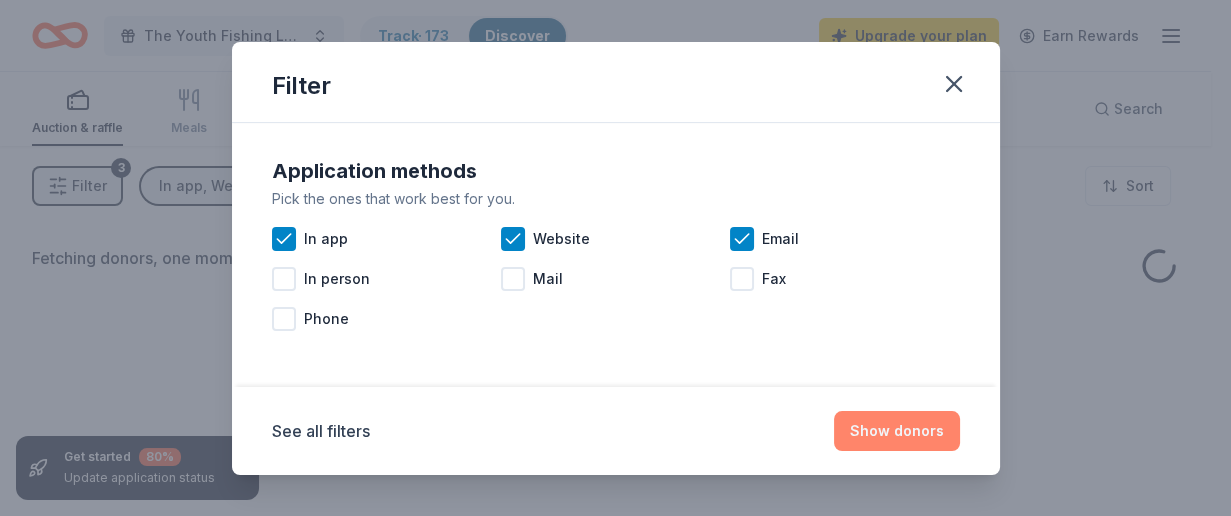 click on "Show    donors" at bounding box center (897, 431) 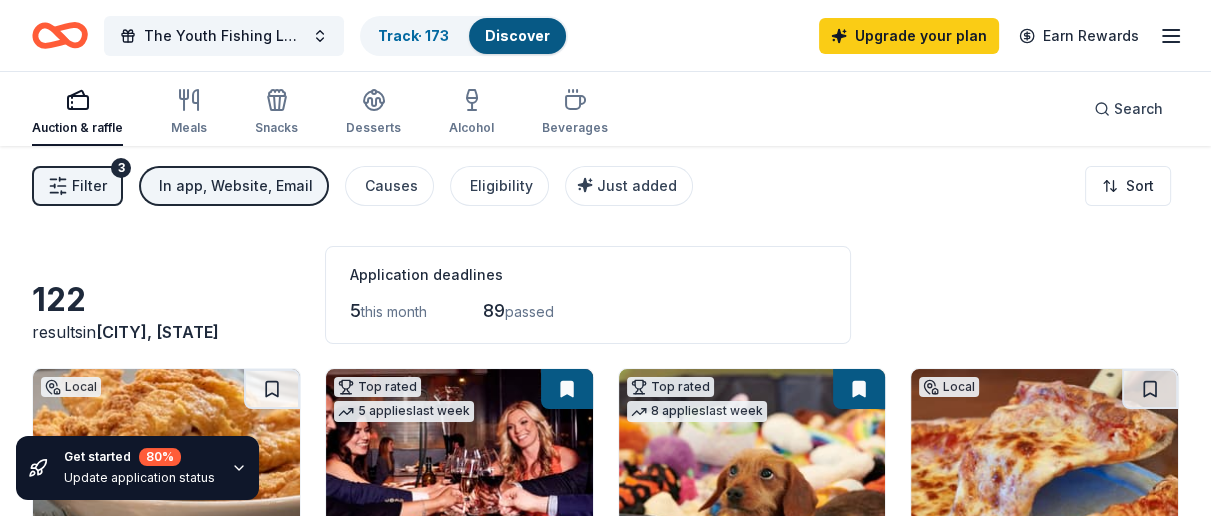click on "In app, Website, Email" at bounding box center (236, 186) 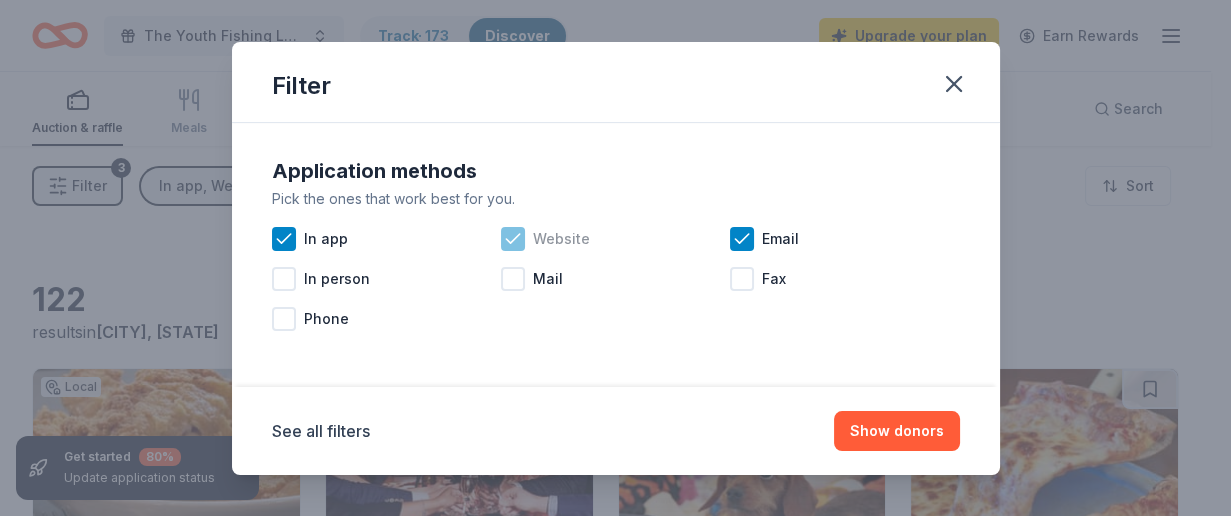 click 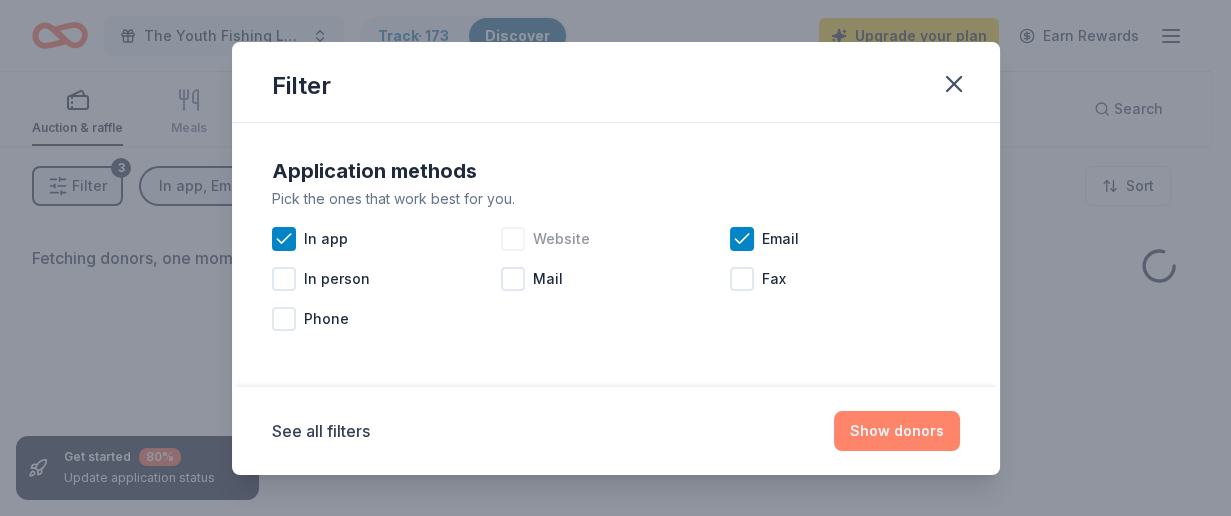 click on "Show    donors" at bounding box center [897, 431] 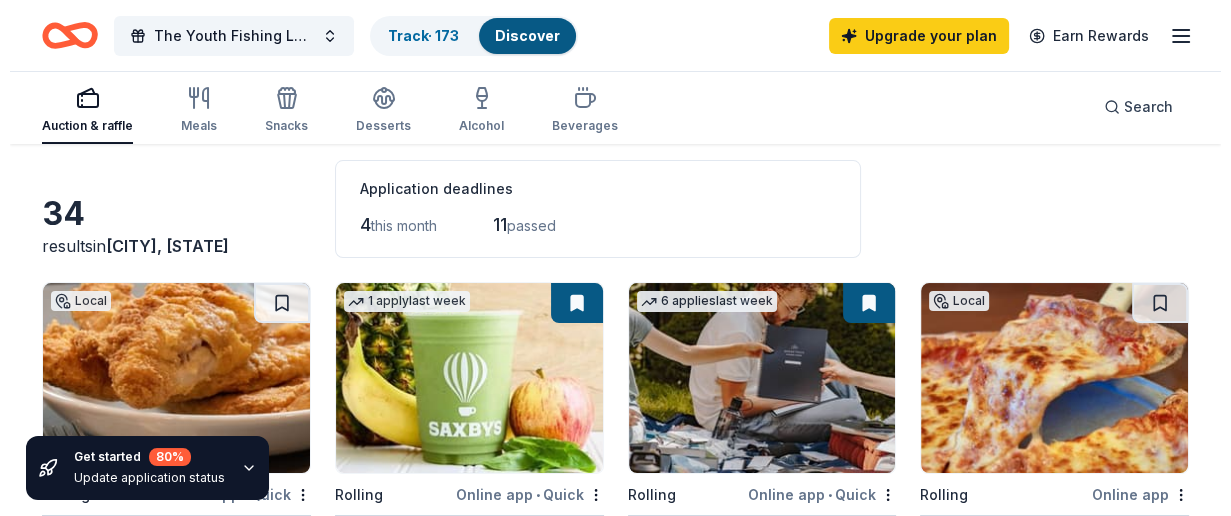scroll, scrollTop: 0, scrollLeft: 0, axis: both 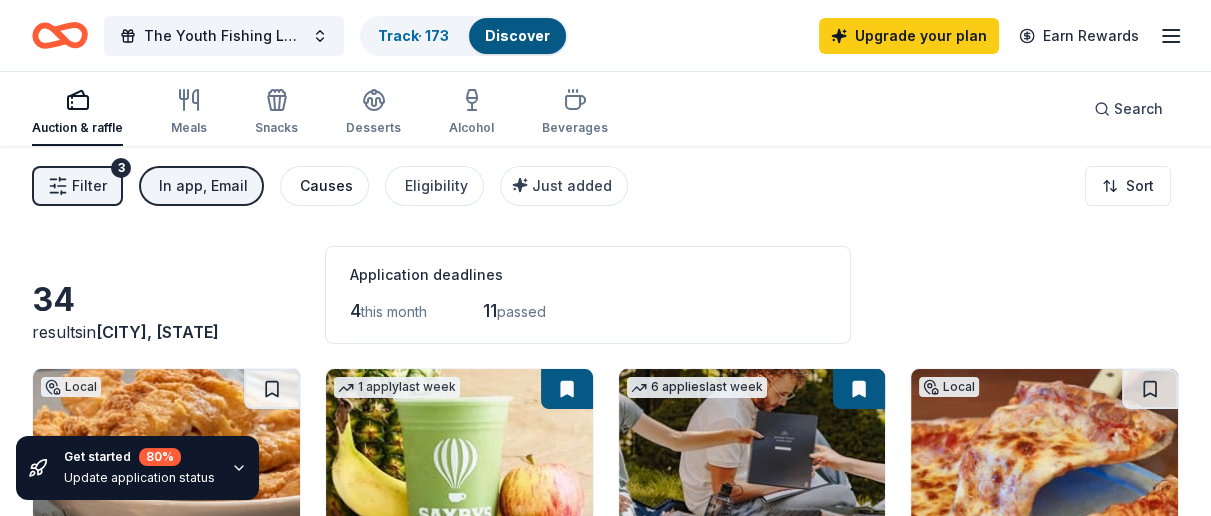 click on "Causes" at bounding box center (324, 186) 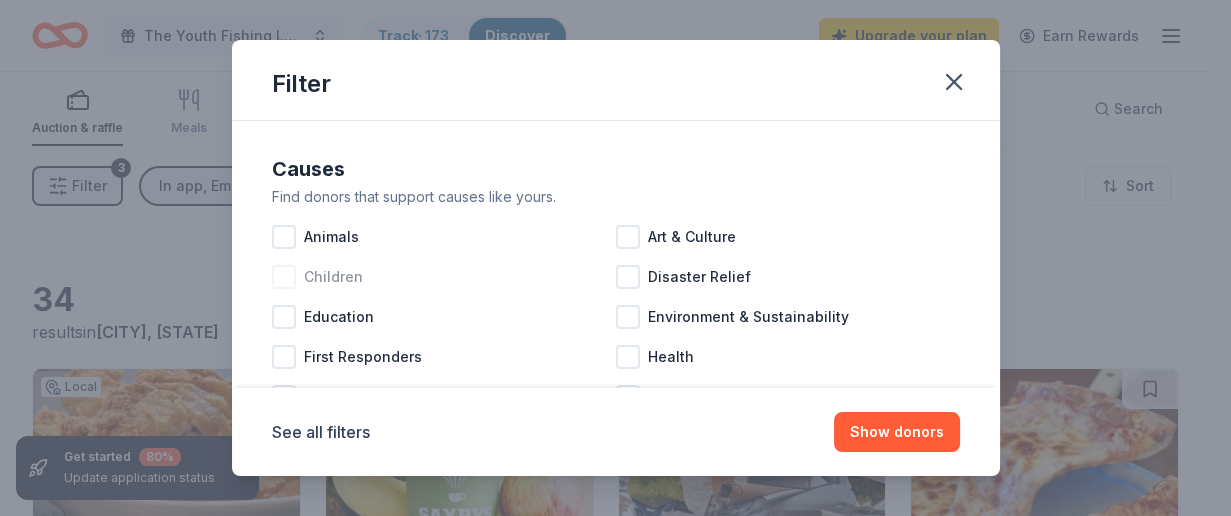 click at bounding box center [284, 277] 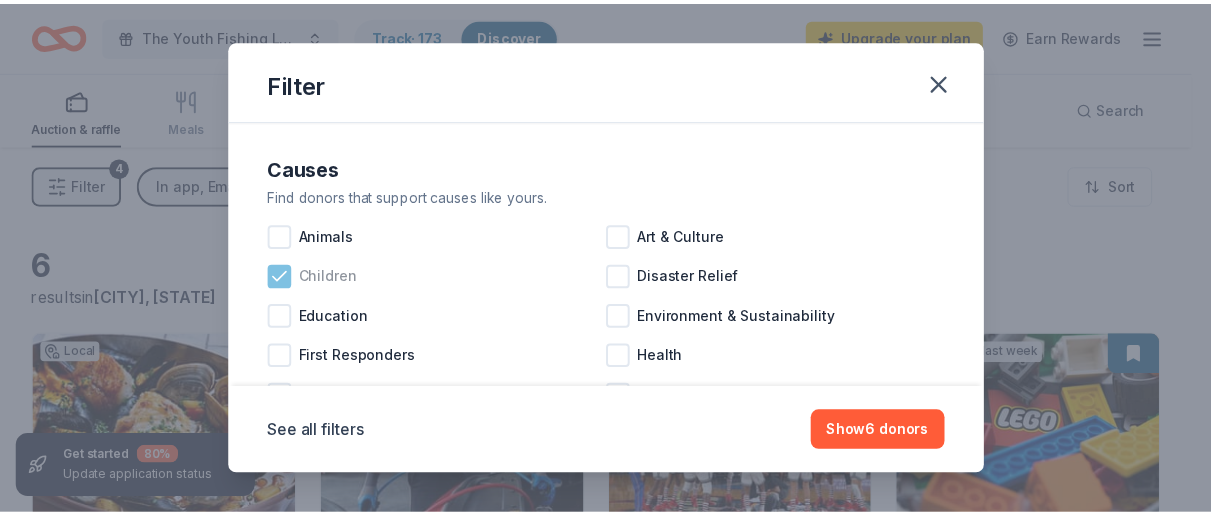scroll, scrollTop: 116, scrollLeft: 0, axis: vertical 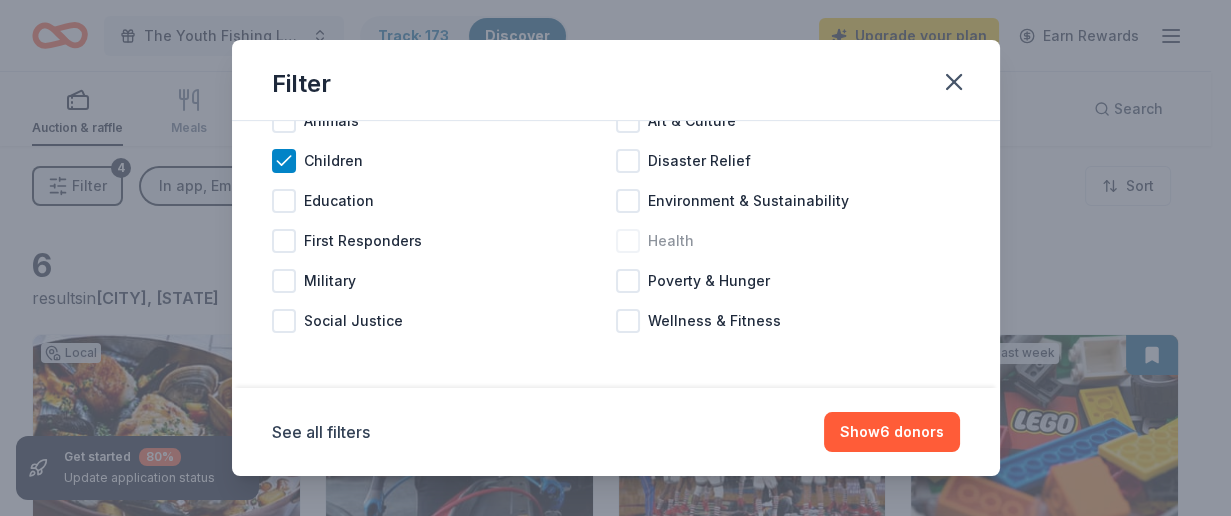 click at bounding box center [628, 241] 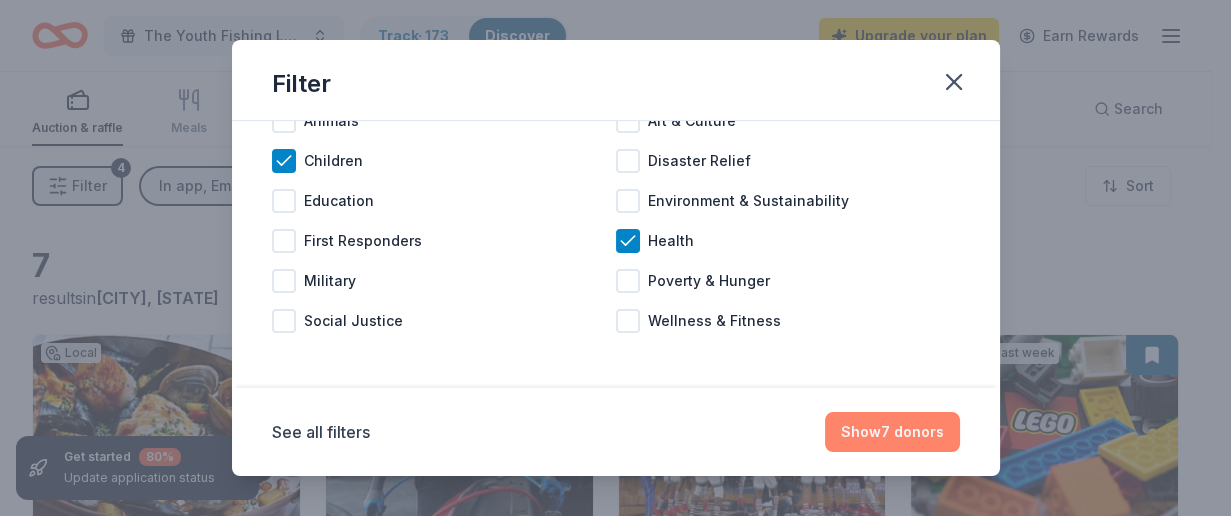 click on "Show  7   donors" at bounding box center (892, 432) 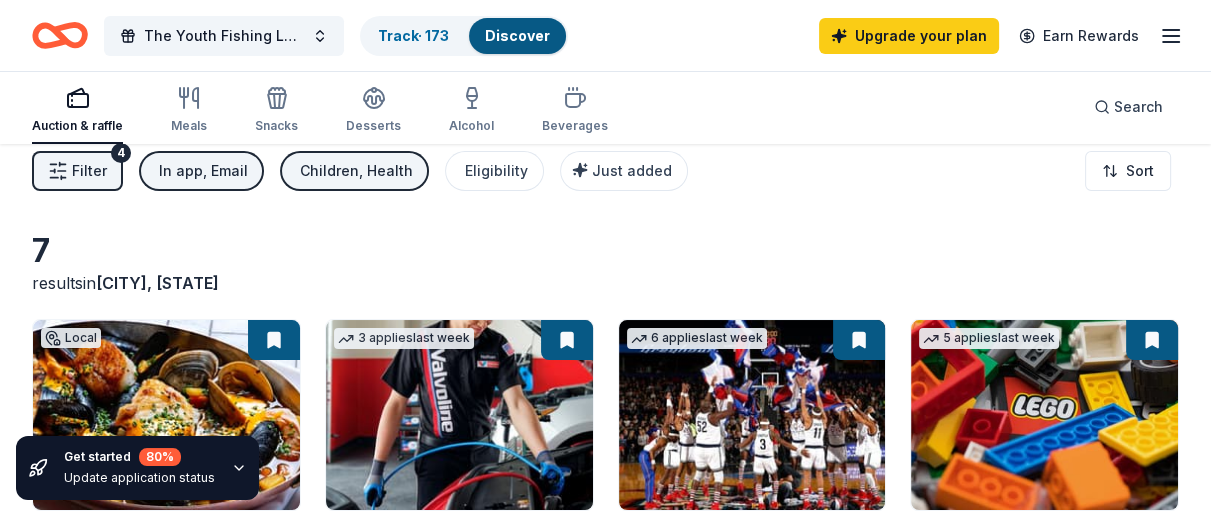 scroll, scrollTop: 0, scrollLeft: 0, axis: both 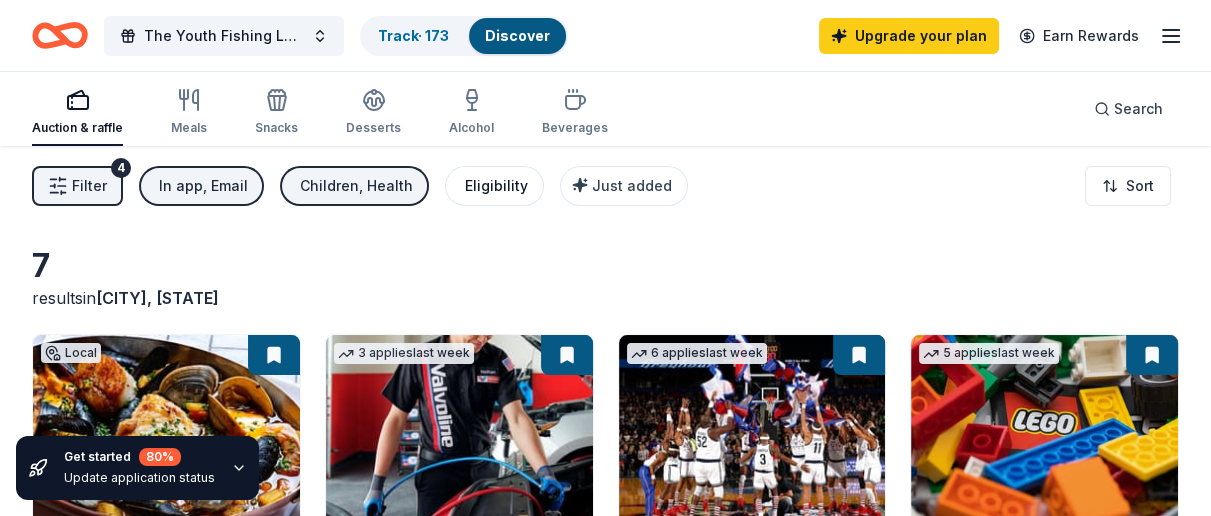 click on "Eligibility" at bounding box center [496, 186] 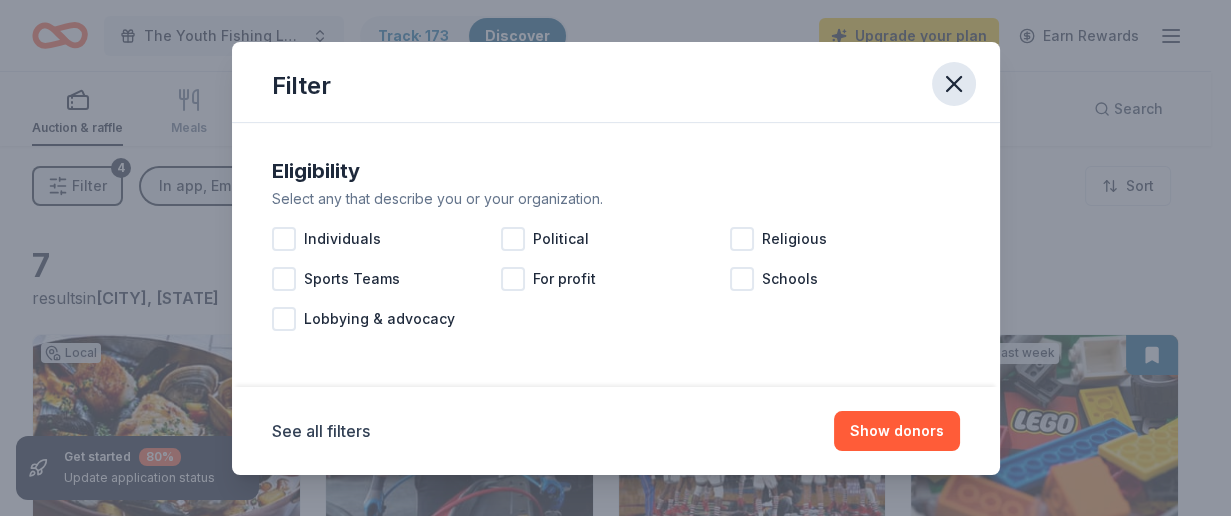 click 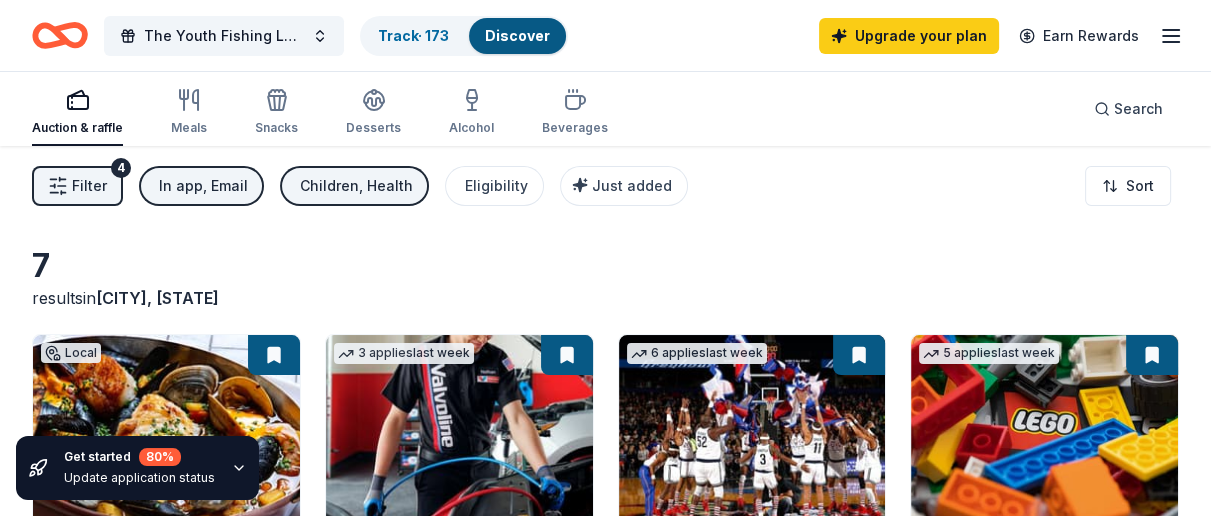click on "In app, Email" at bounding box center [203, 186] 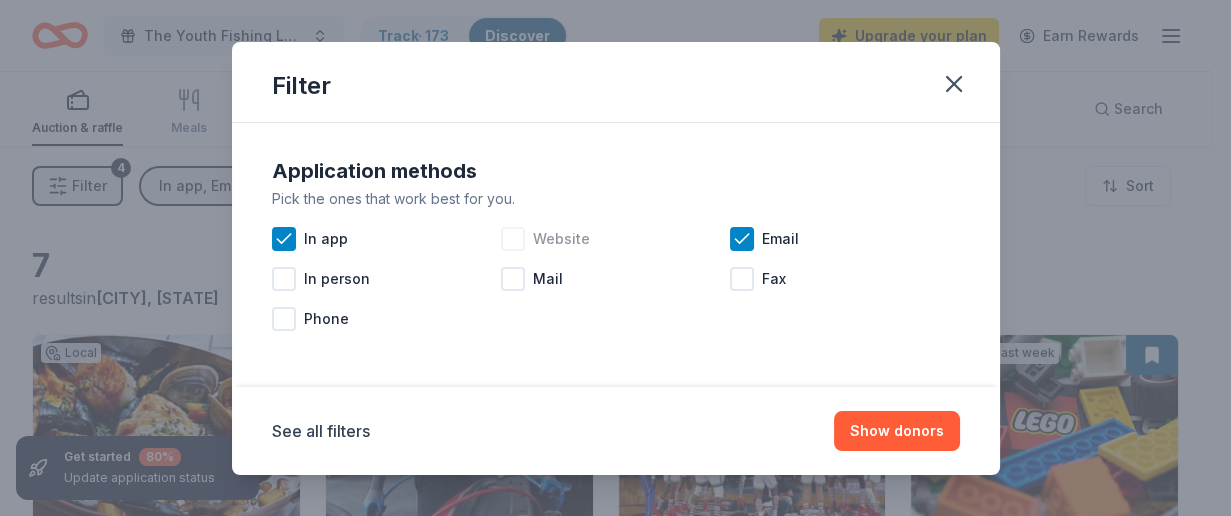 click on "Website" at bounding box center [615, 239] 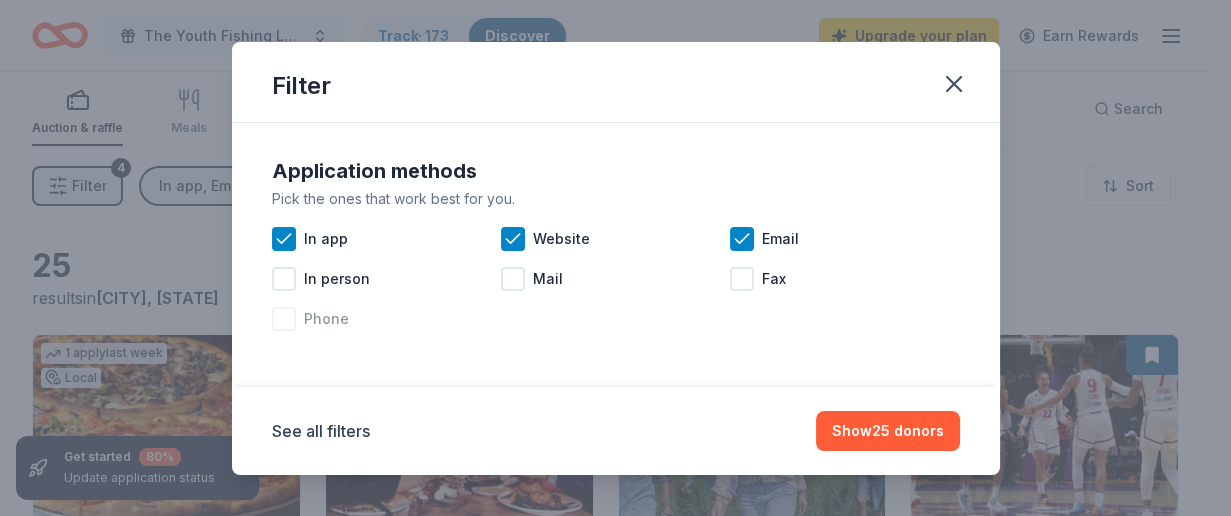 click at bounding box center [284, 319] 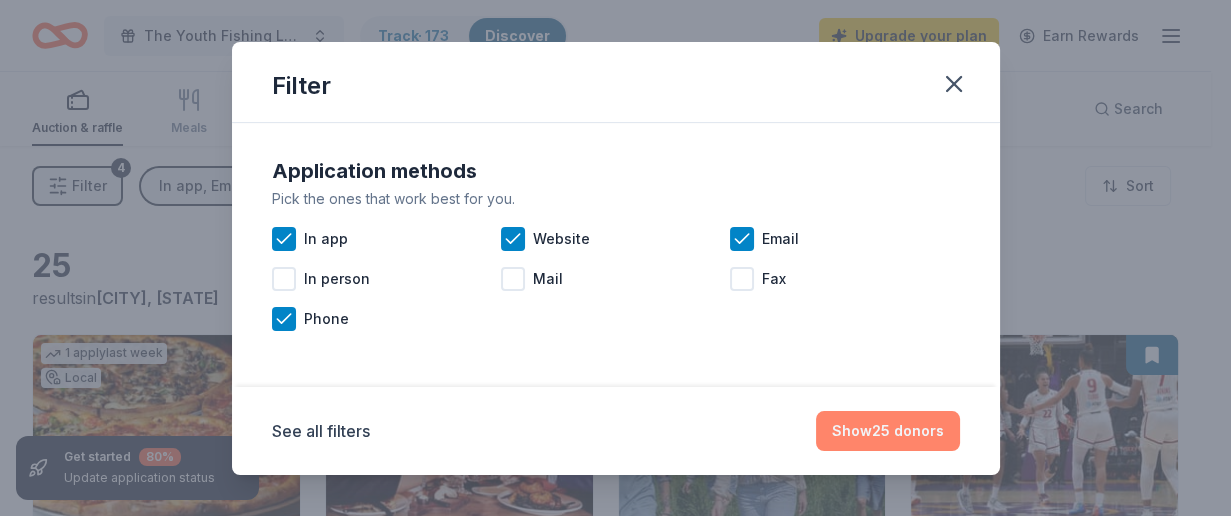 click on "Show  25   donors" at bounding box center [888, 431] 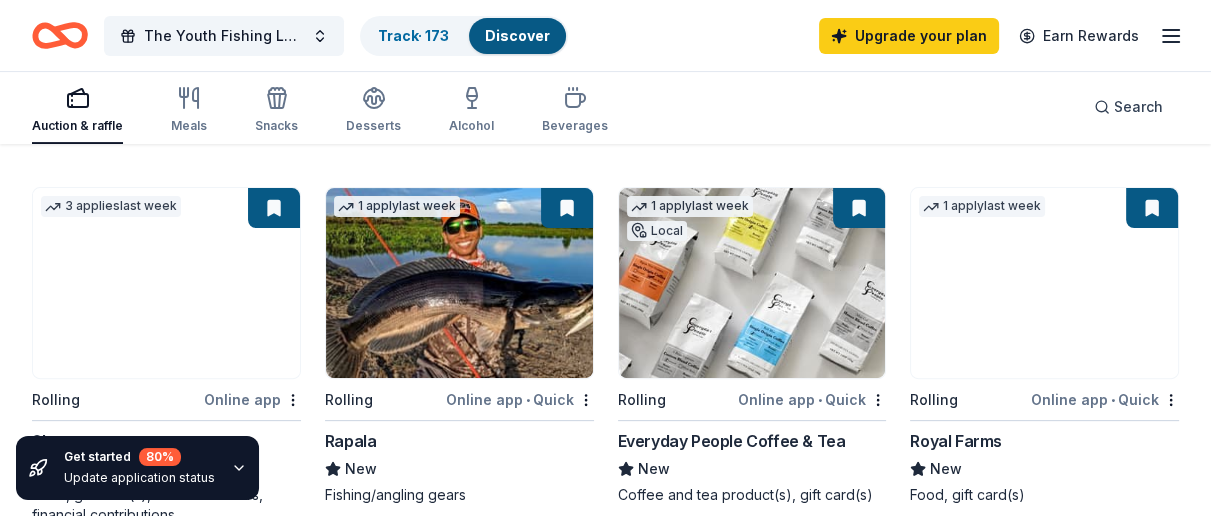 scroll, scrollTop: 666, scrollLeft: 0, axis: vertical 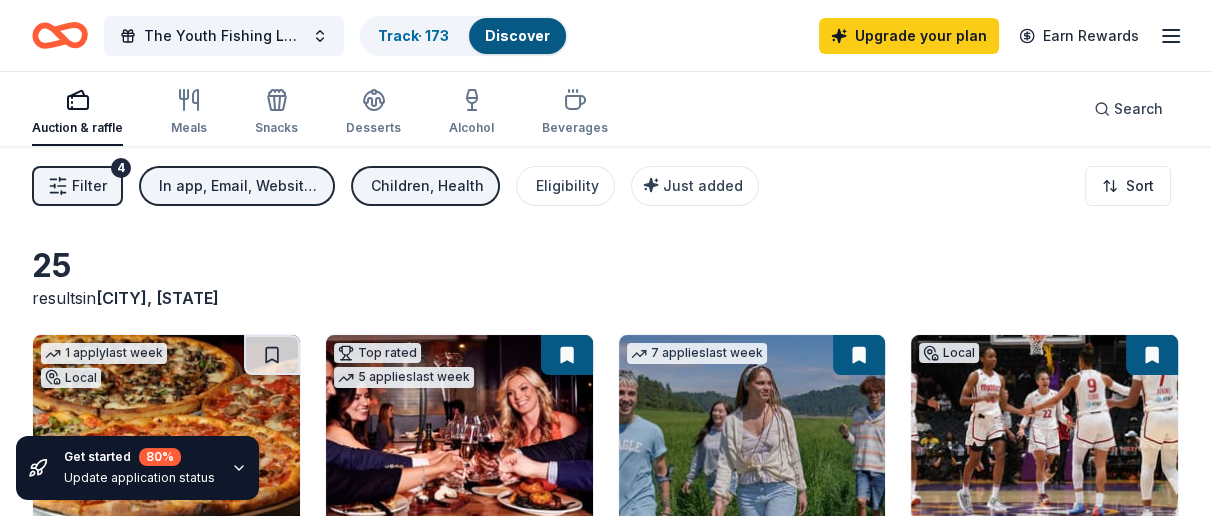 click on "Filter" at bounding box center (89, 186) 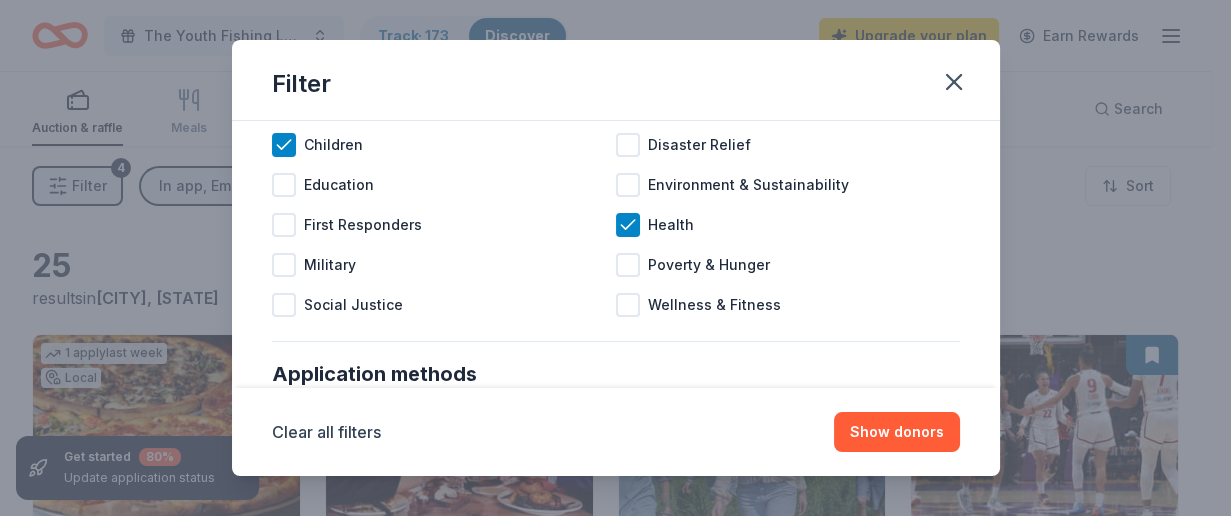 scroll, scrollTop: 133, scrollLeft: 0, axis: vertical 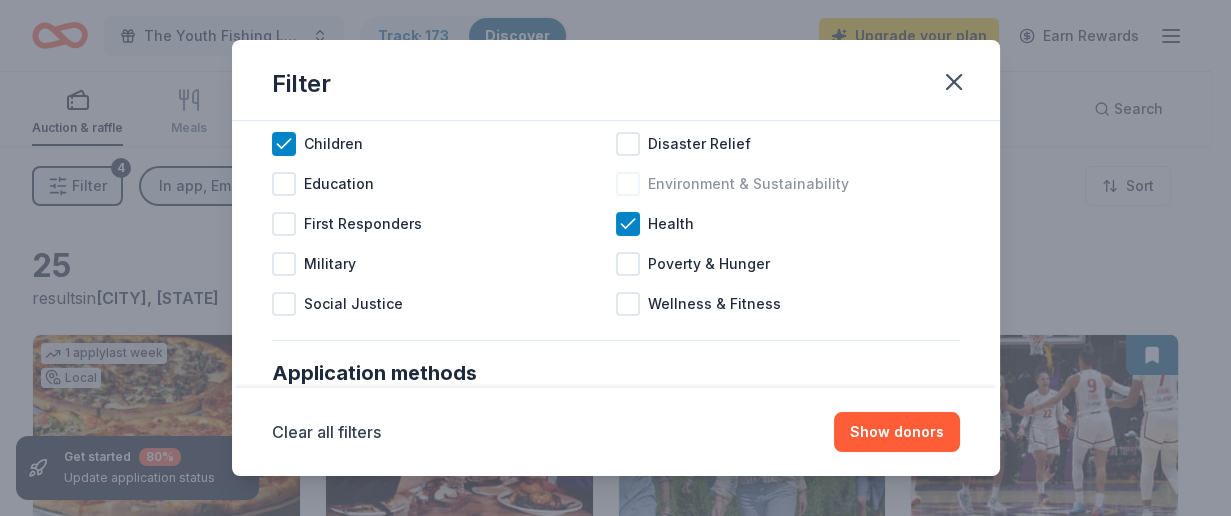 click at bounding box center [628, 184] 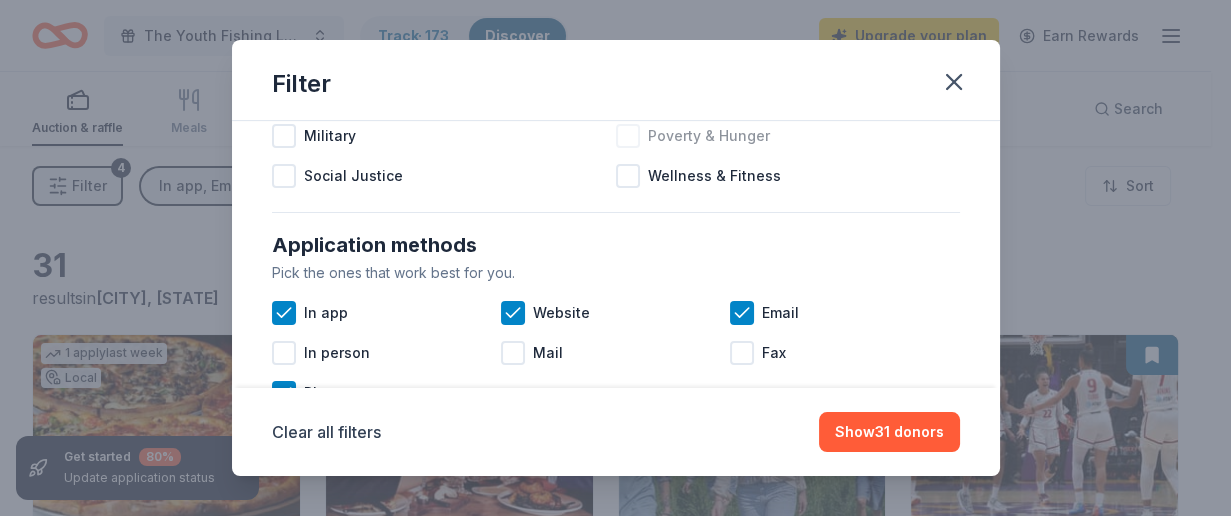 scroll, scrollTop: 266, scrollLeft: 0, axis: vertical 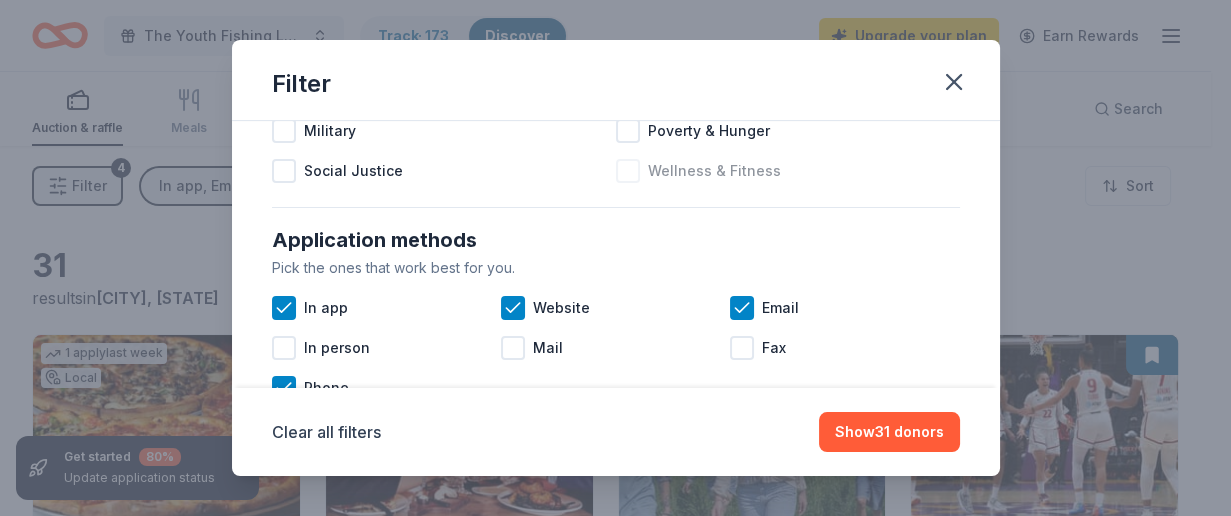 click at bounding box center [628, 171] 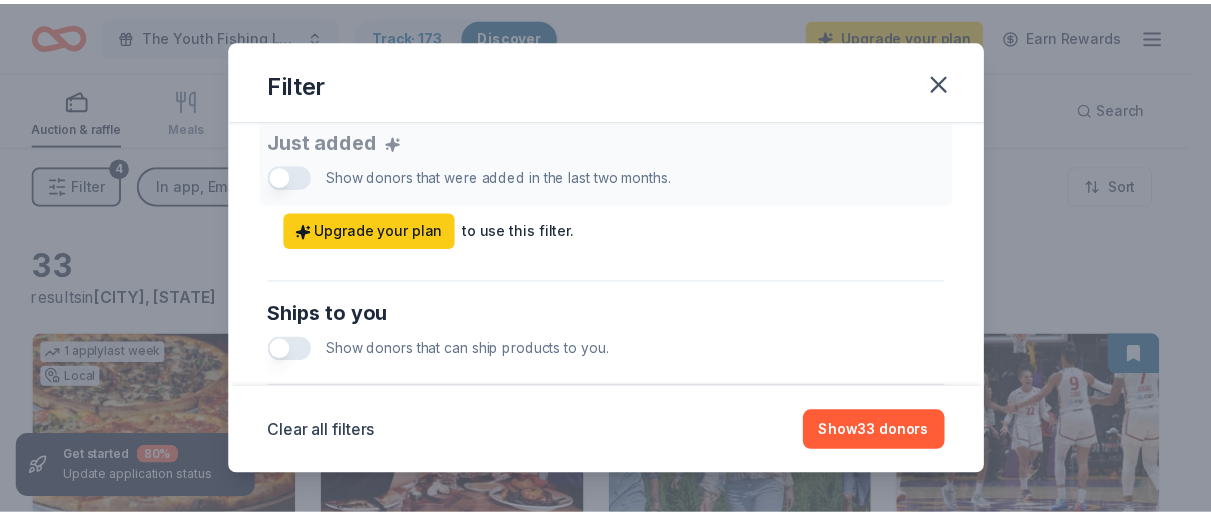 scroll, scrollTop: 800, scrollLeft: 0, axis: vertical 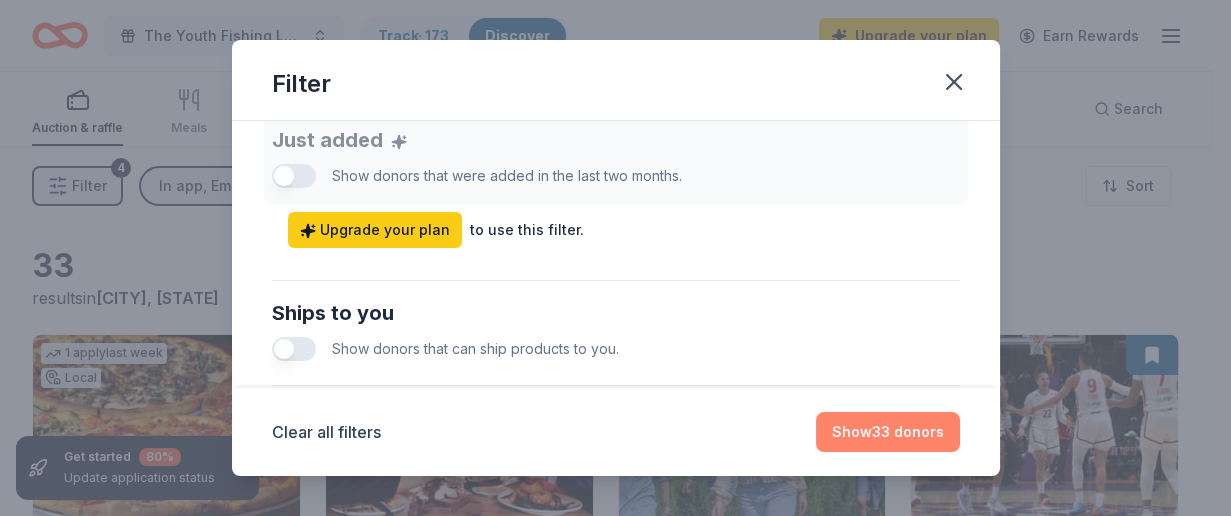 click on "Show  33   donors" at bounding box center (888, 432) 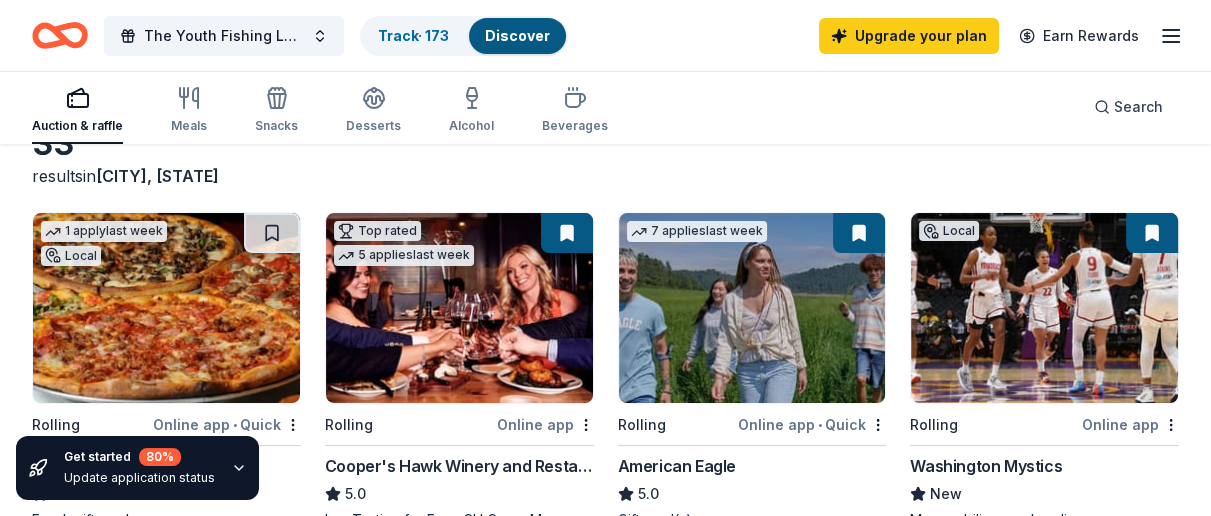scroll, scrollTop: 0, scrollLeft: 0, axis: both 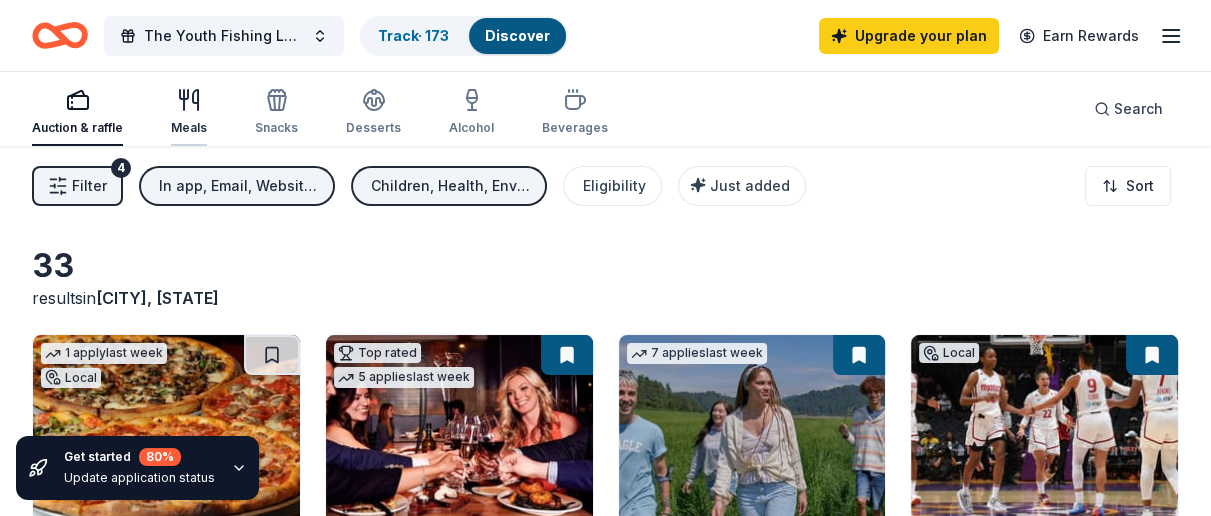 click at bounding box center (189, 100) 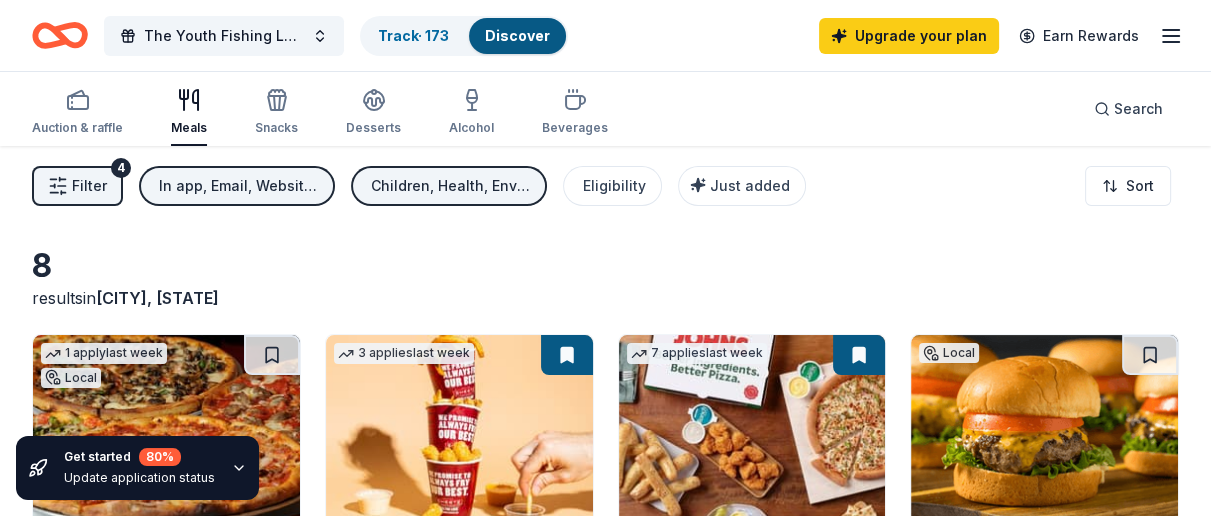 scroll, scrollTop: 0, scrollLeft: 0, axis: both 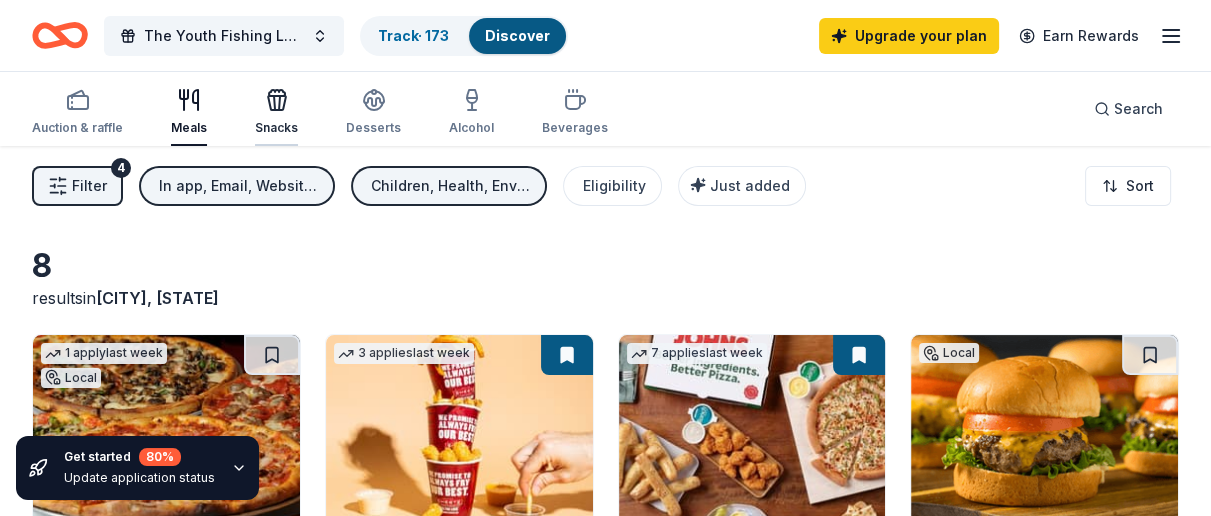 click on "Snacks" at bounding box center [276, 128] 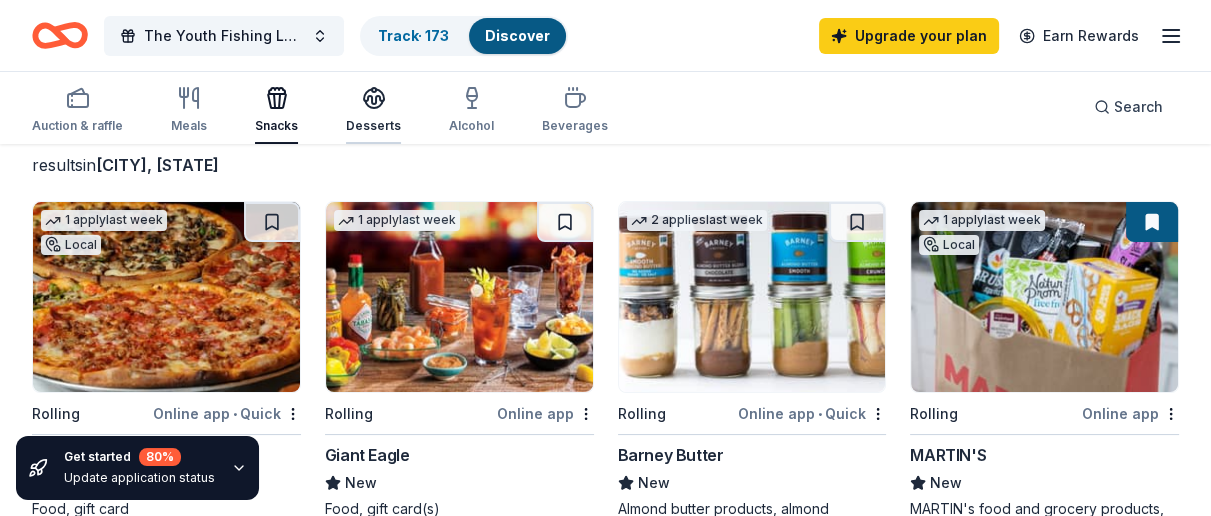 scroll, scrollTop: 0, scrollLeft: 0, axis: both 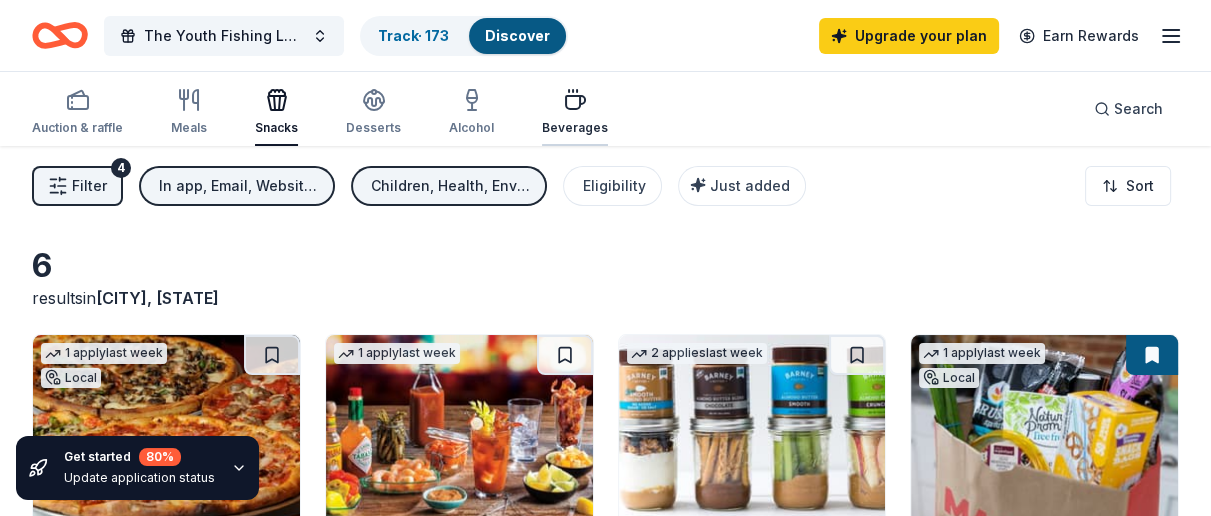 click on "Beverages" at bounding box center (575, 128) 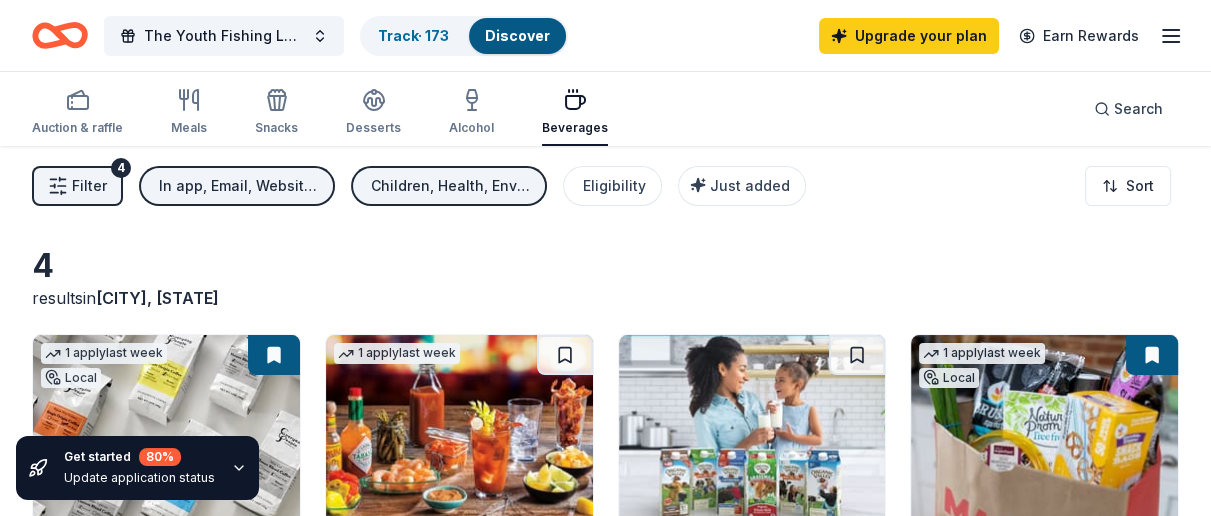 scroll, scrollTop: 0, scrollLeft: 0, axis: both 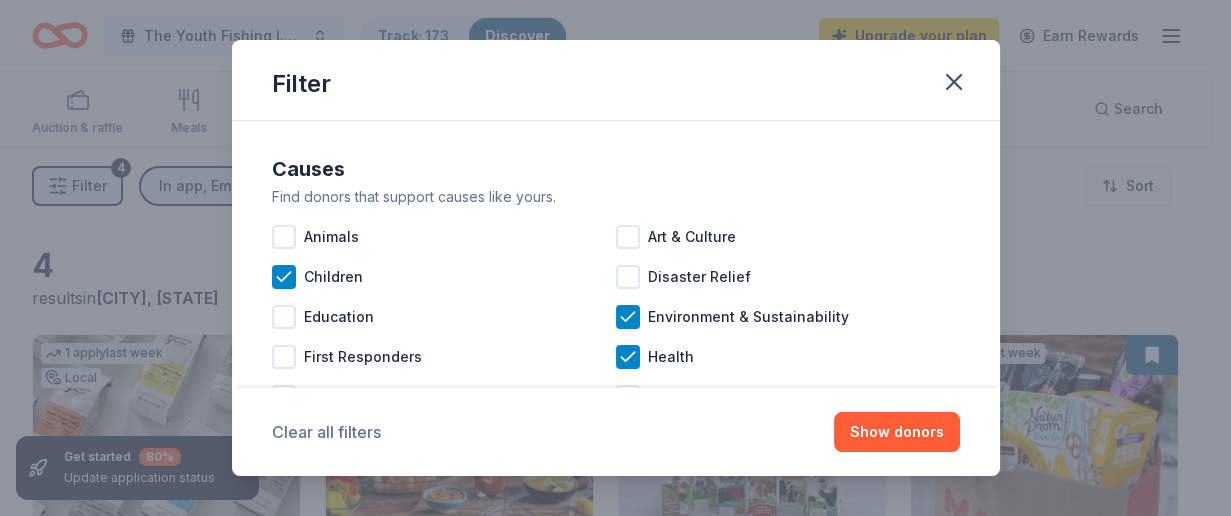 click on "Clear all filters" at bounding box center (326, 432) 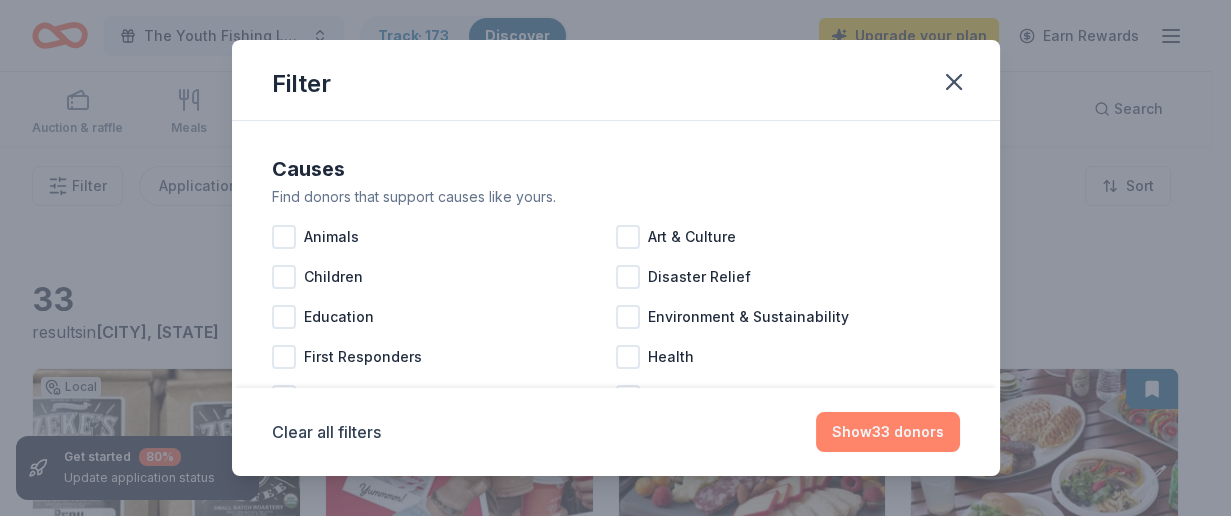 click on "Show  33   donors" at bounding box center [888, 432] 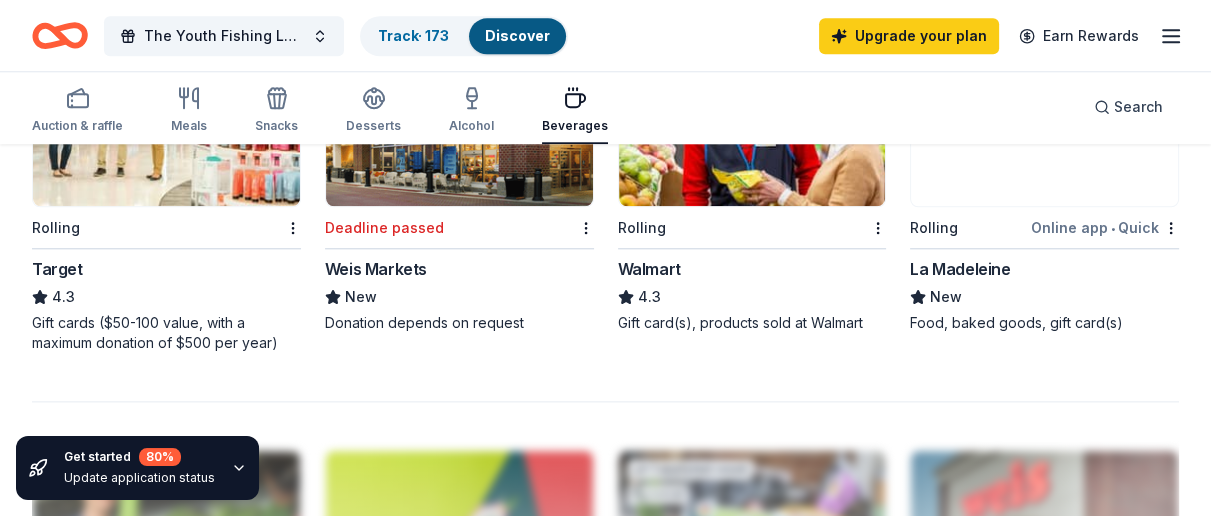 scroll, scrollTop: 2000, scrollLeft: 0, axis: vertical 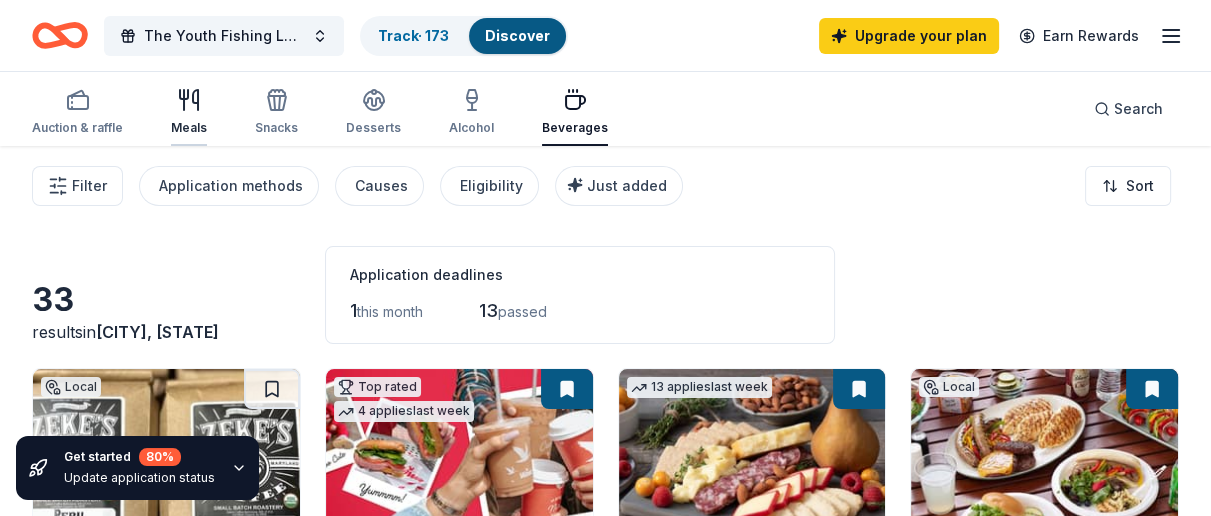 click 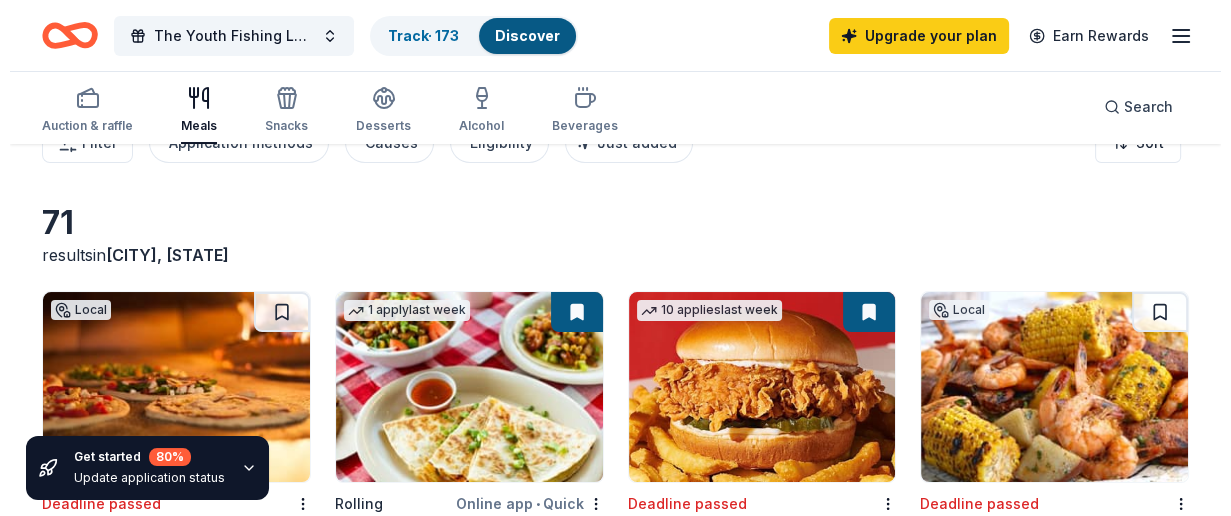 scroll, scrollTop: 0, scrollLeft: 0, axis: both 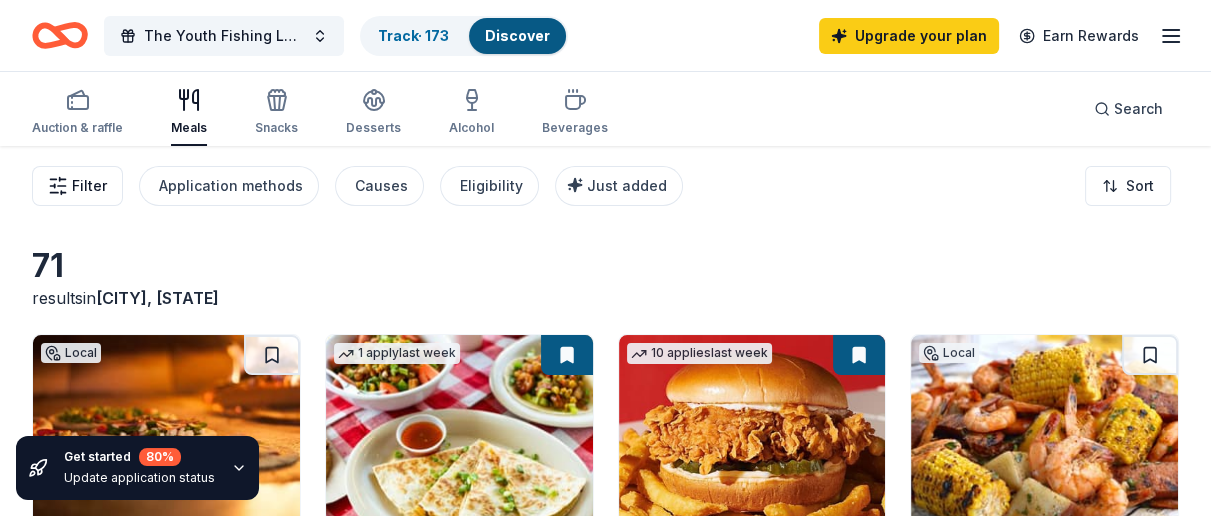 click 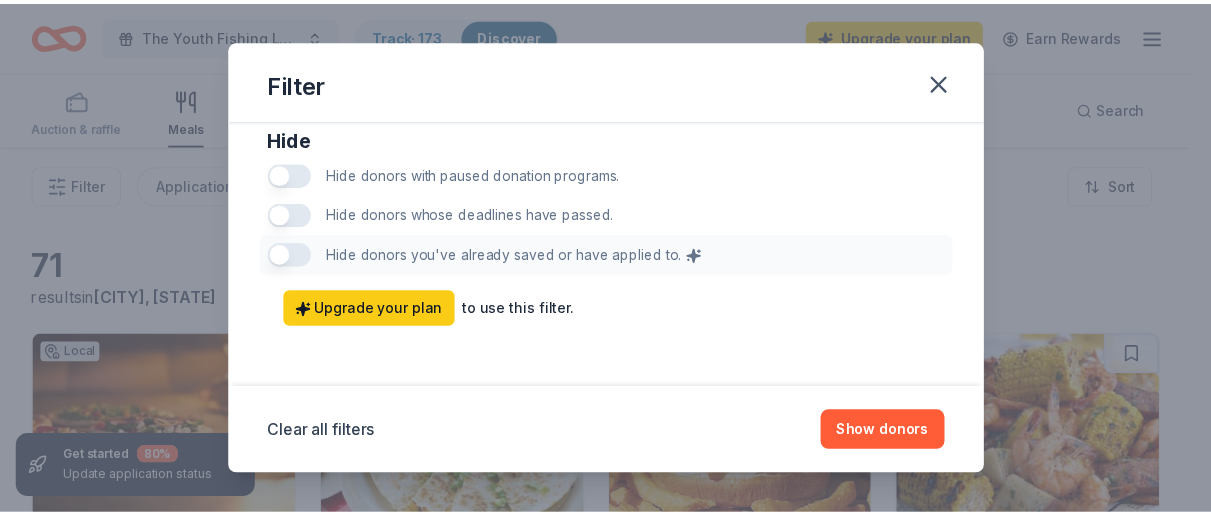 scroll, scrollTop: 1051, scrollLeft: 0, axis: vertical 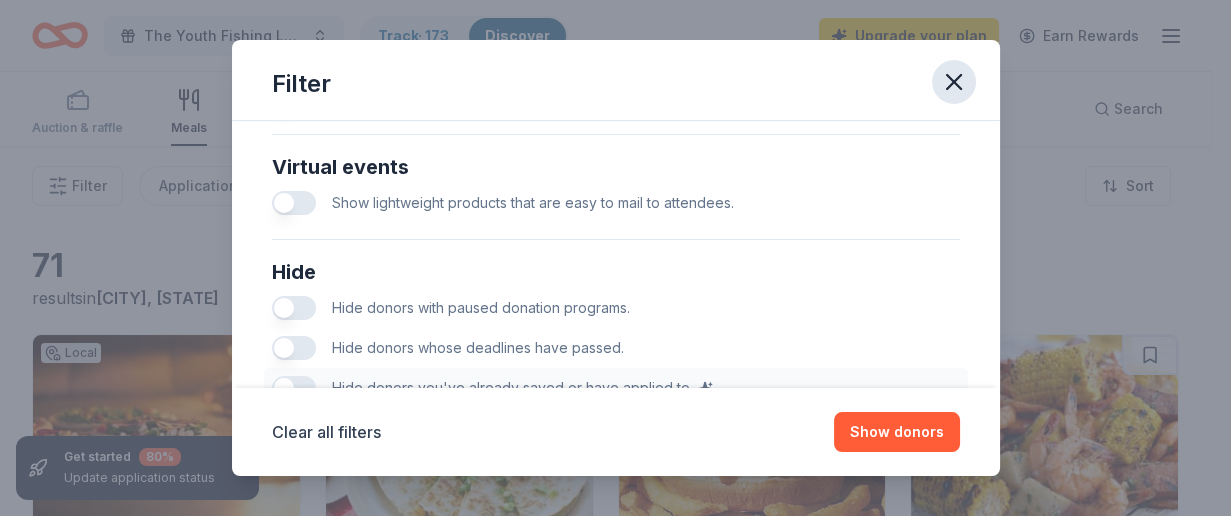 click 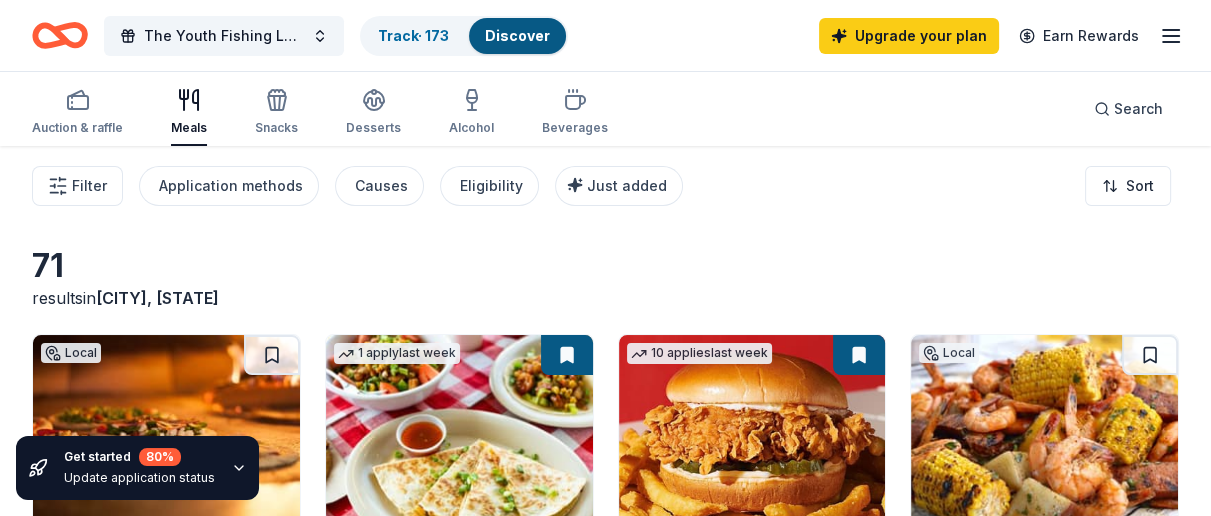 click on "The Youth Fishing League Track  · 173 Discover Upgrade your plan Earn Rewards" at bounding box center (605, 35) 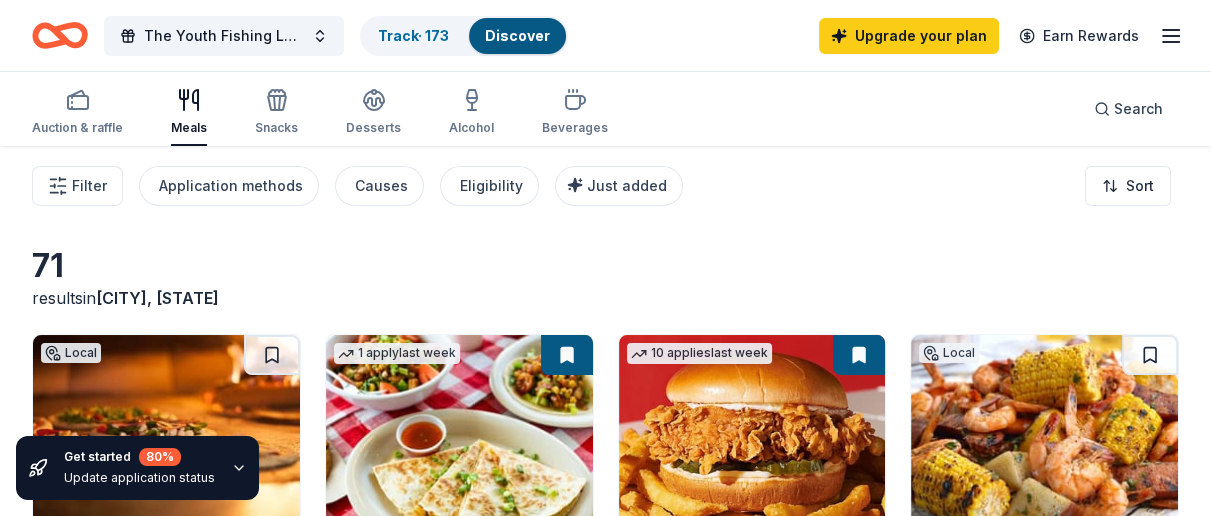 click 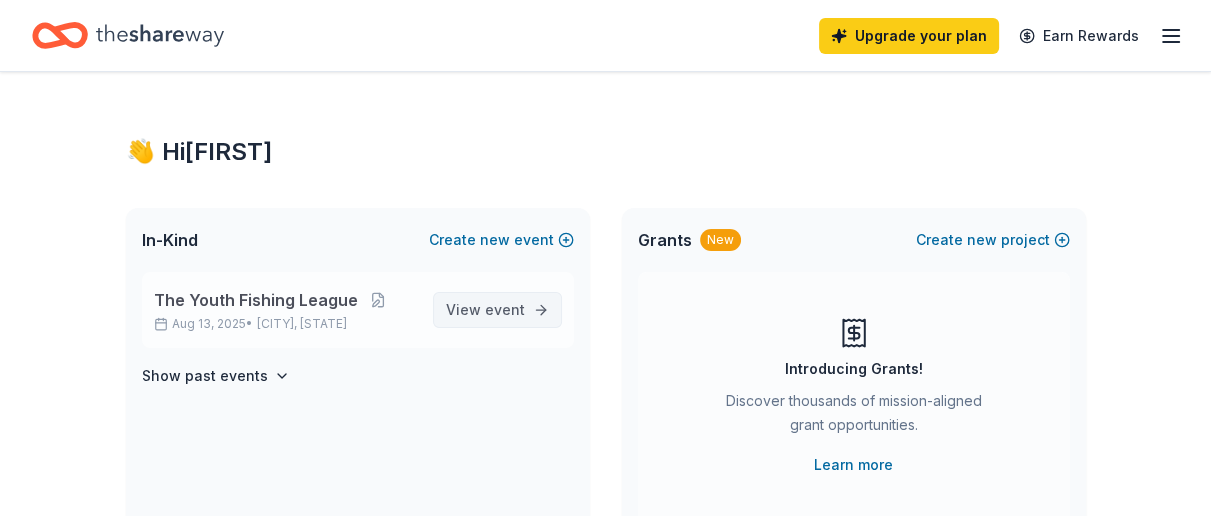 click on "View   event" at bounding box center [485, 310] 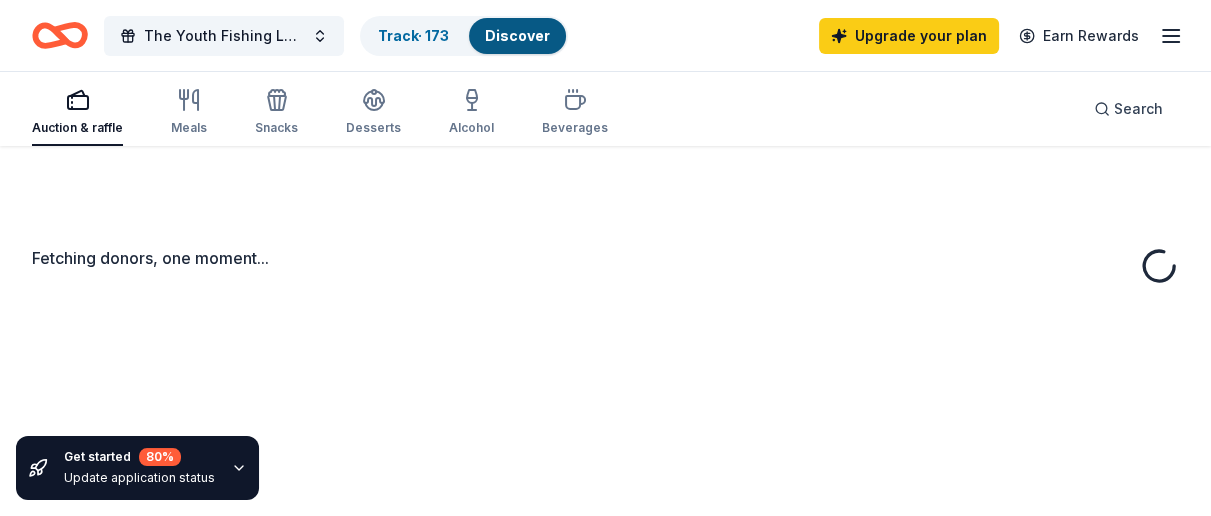 click on "Fetching donors, one moment..." at bounding box center (605, 404) 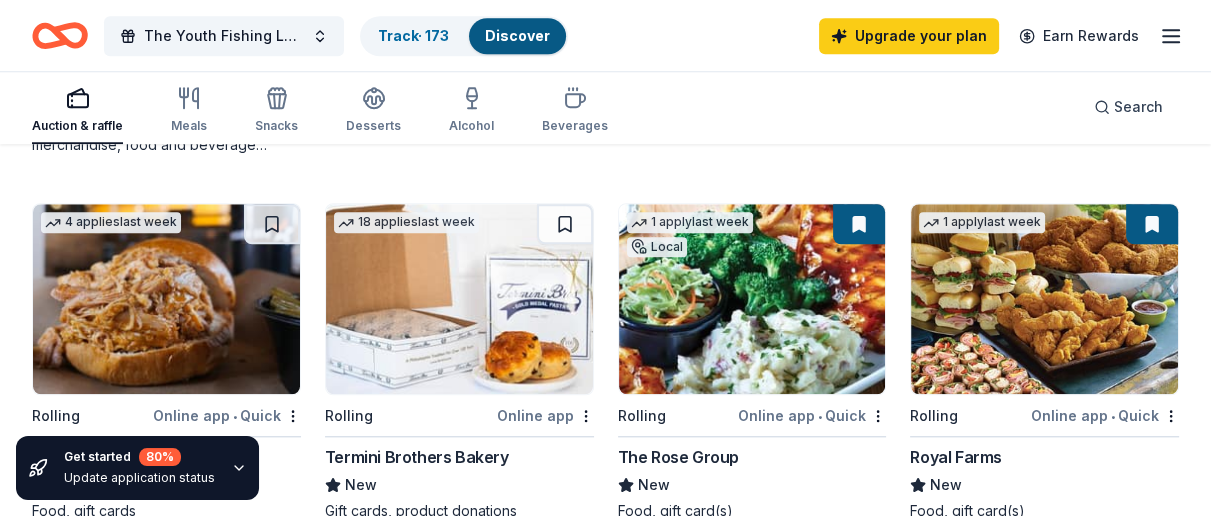 scroll, scrollTop: 1733, scrollLeft: 0, axis: vertical 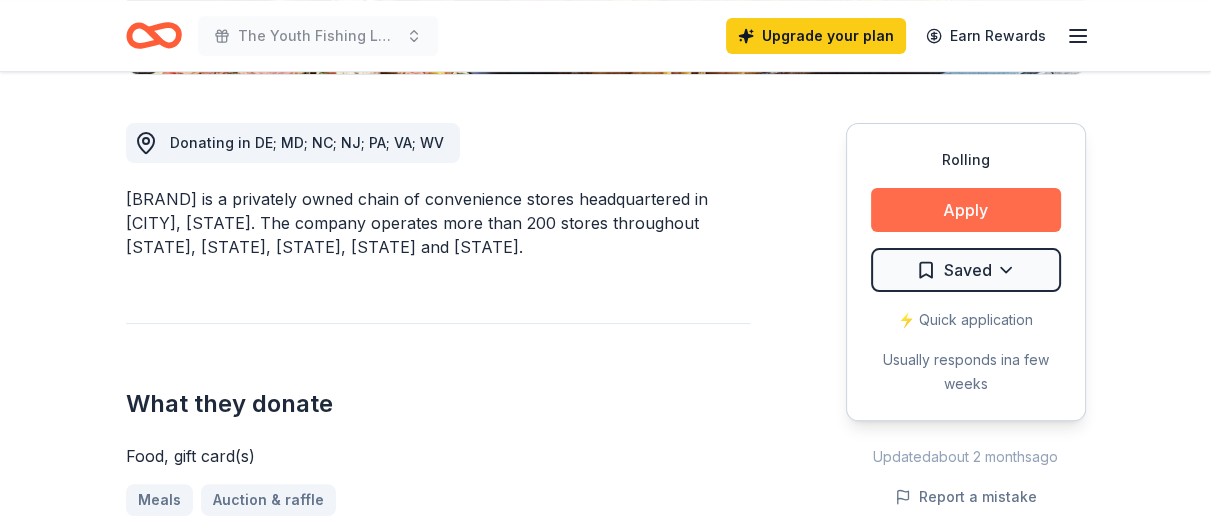 click on "Apply" at bounding box center (966, 210) 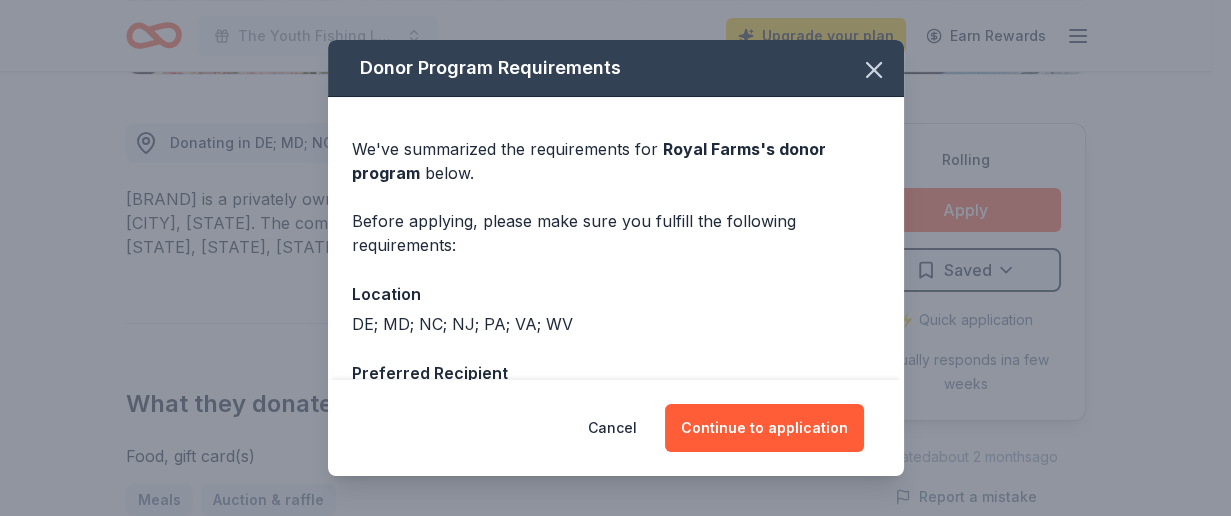 scroll, scrollTop: 163, scrollLeft: 0, axis: vertical 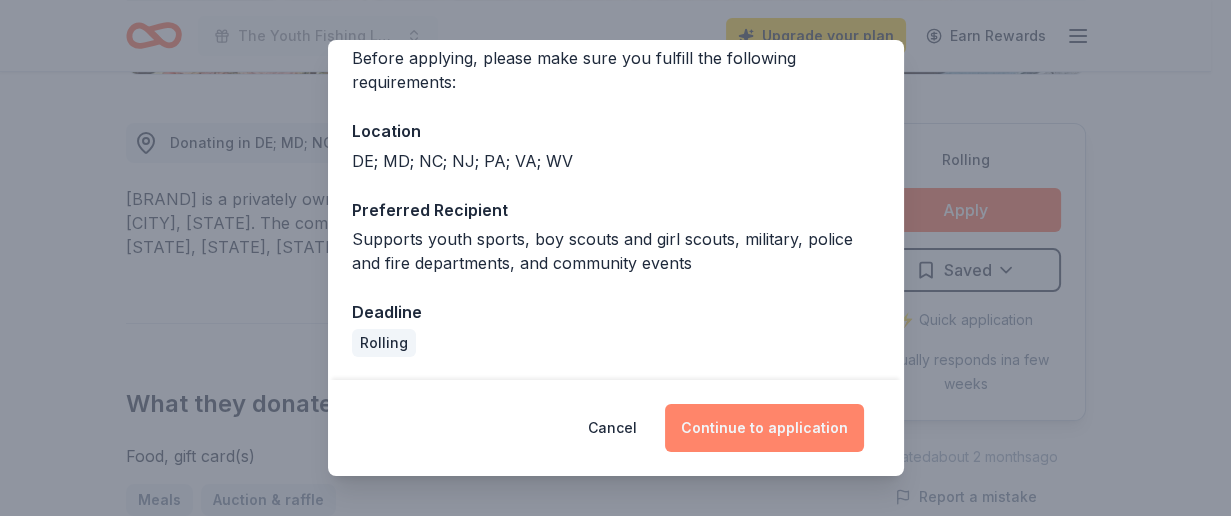 click on "Continue to application" at bounding box center [764, 428] 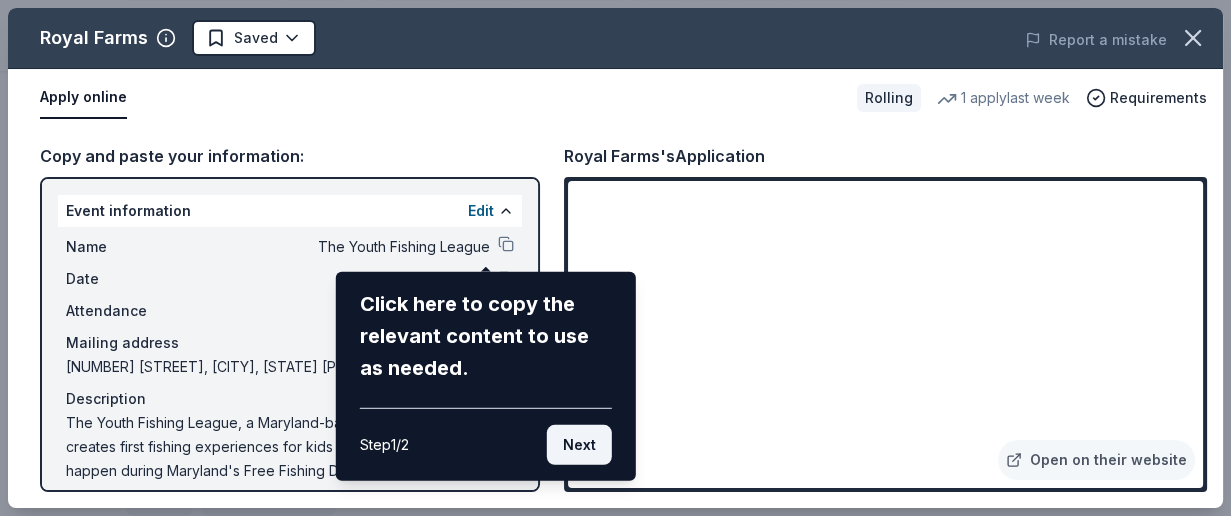 click on "Next" at bounding box center (579, 445) 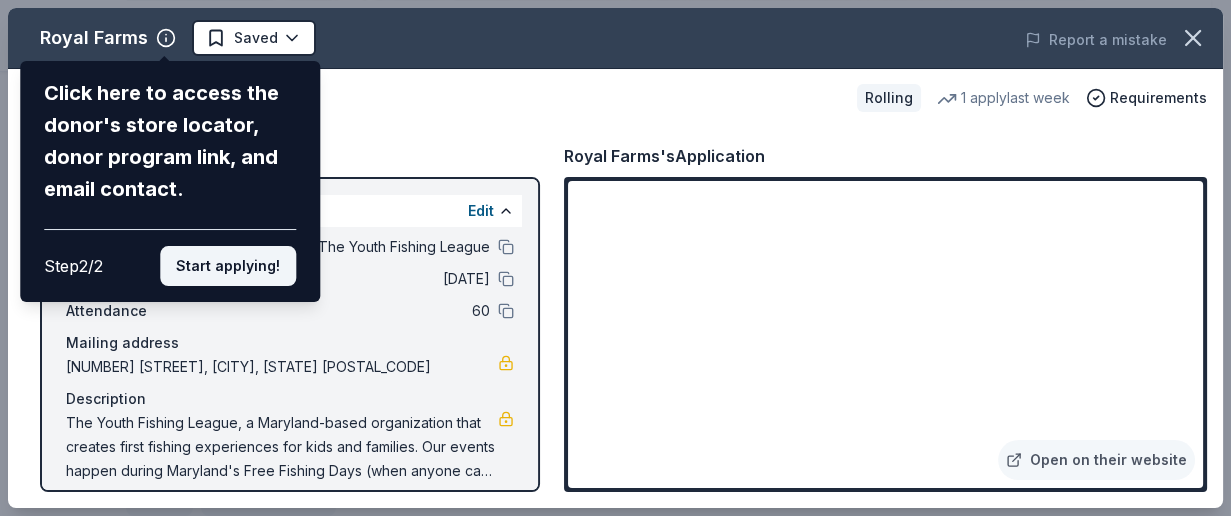 click on "Start applying!" at bounding box center [228, 266] 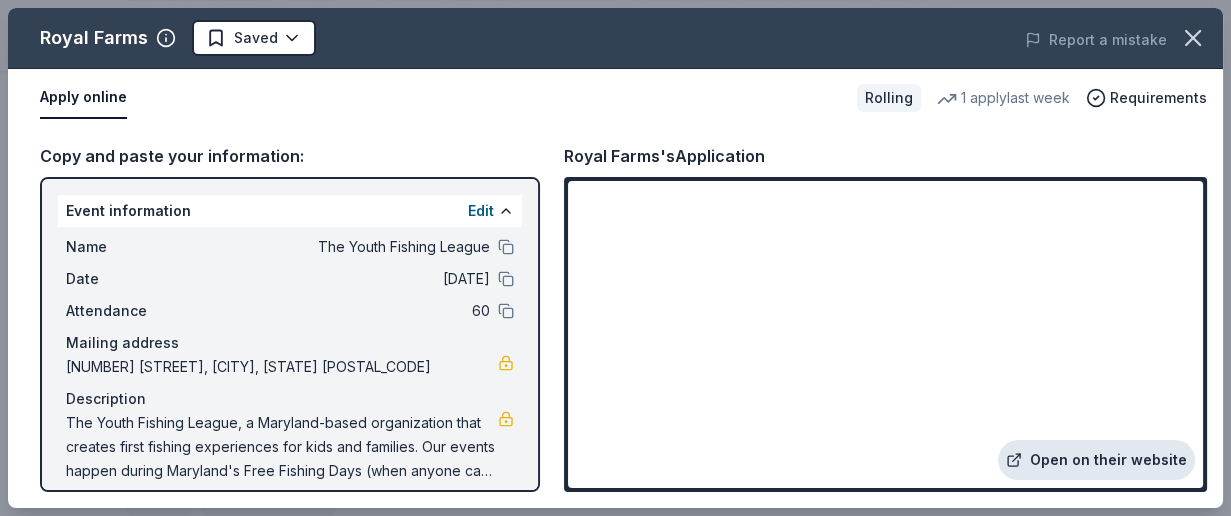 click on "Open on their website" at bounding box center (1096, 460) 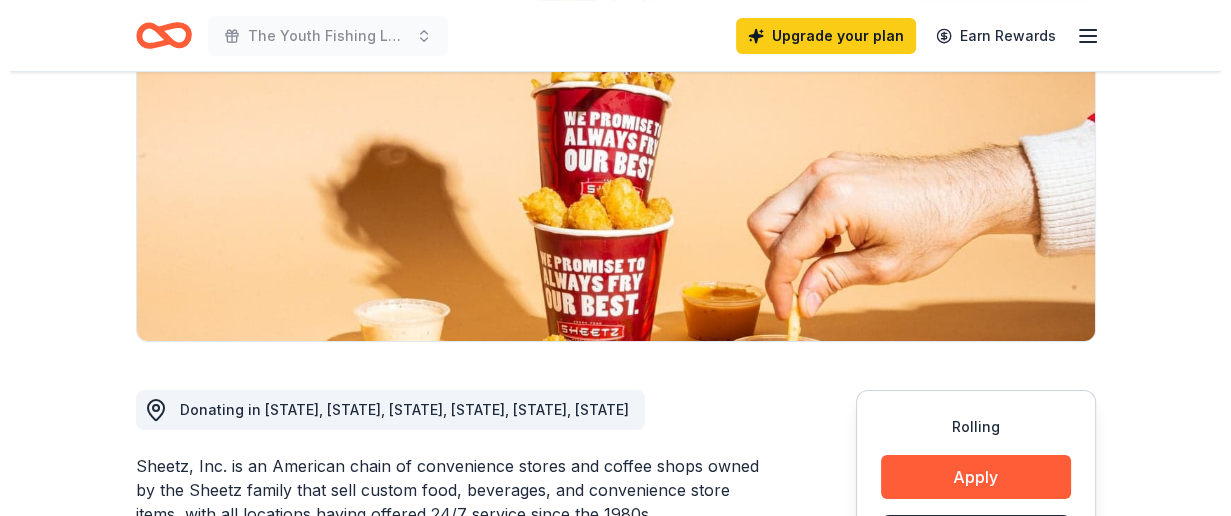 scroll, scrollTop: 400, scrollLeft: 0, axis: vertical 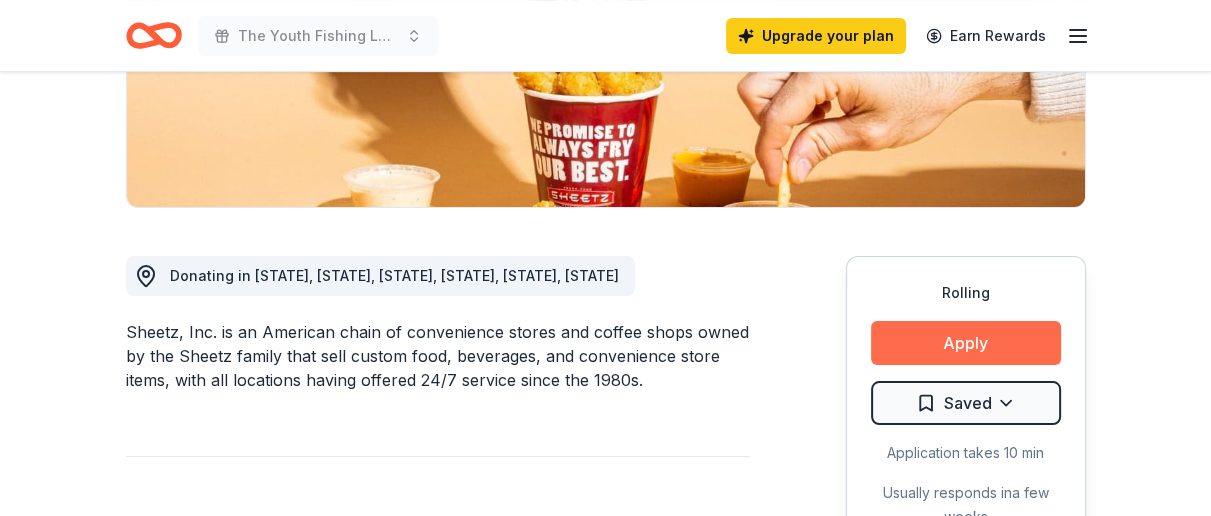 click on "Apply" at bounding box center [966, 343] 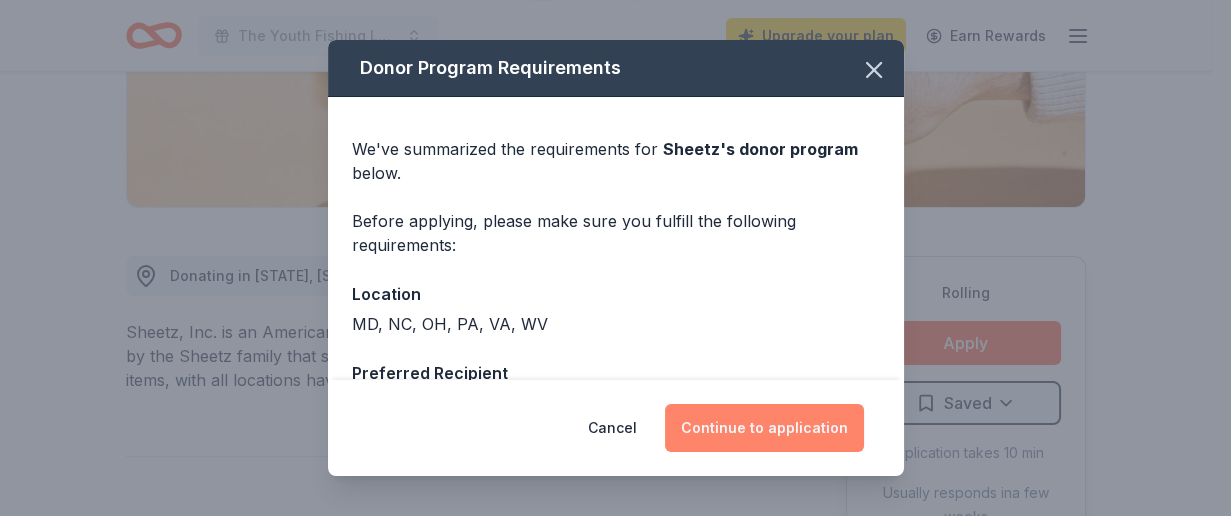click on "Continue to application" at bounding box center (764, 428) 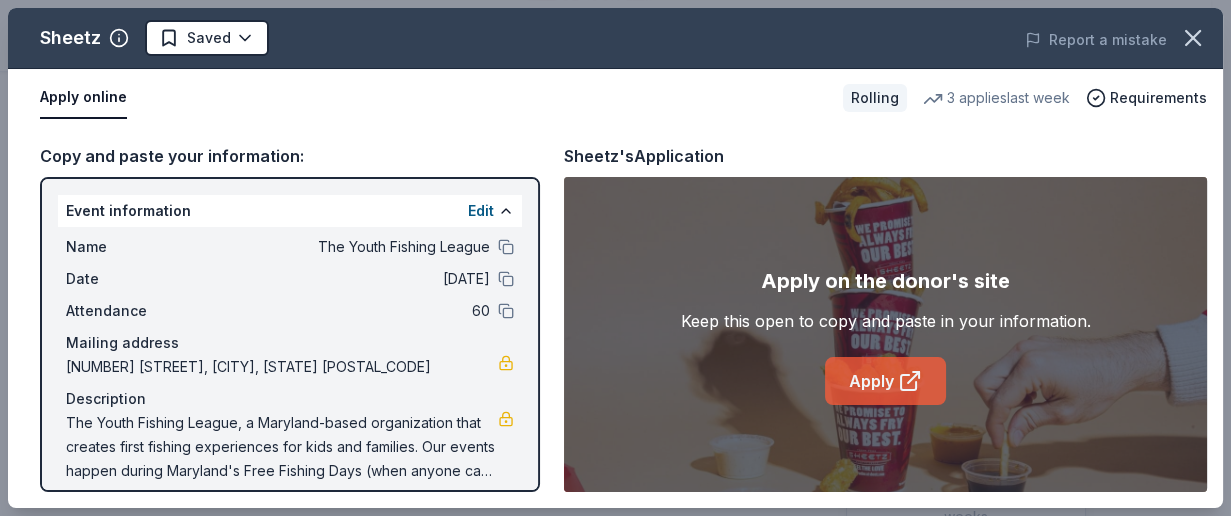 click on "Apply" at bounding box center [885, 381] 